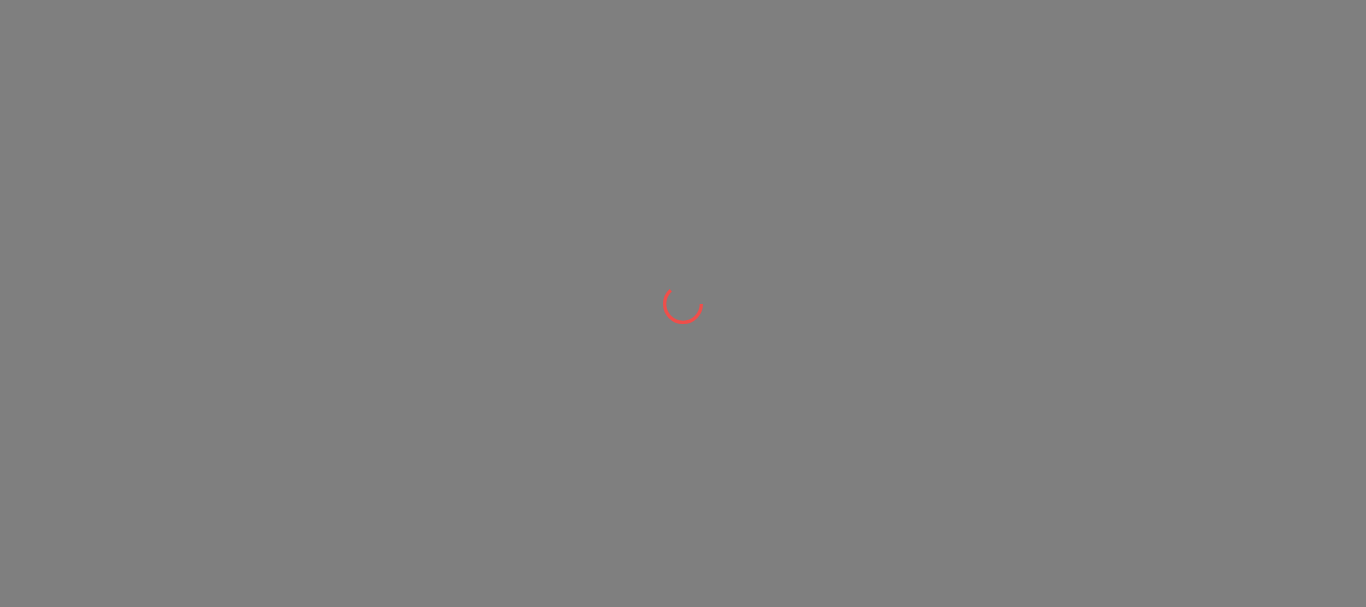 scroll, scrollTop: 0, scrollLeft: 0, axis: both 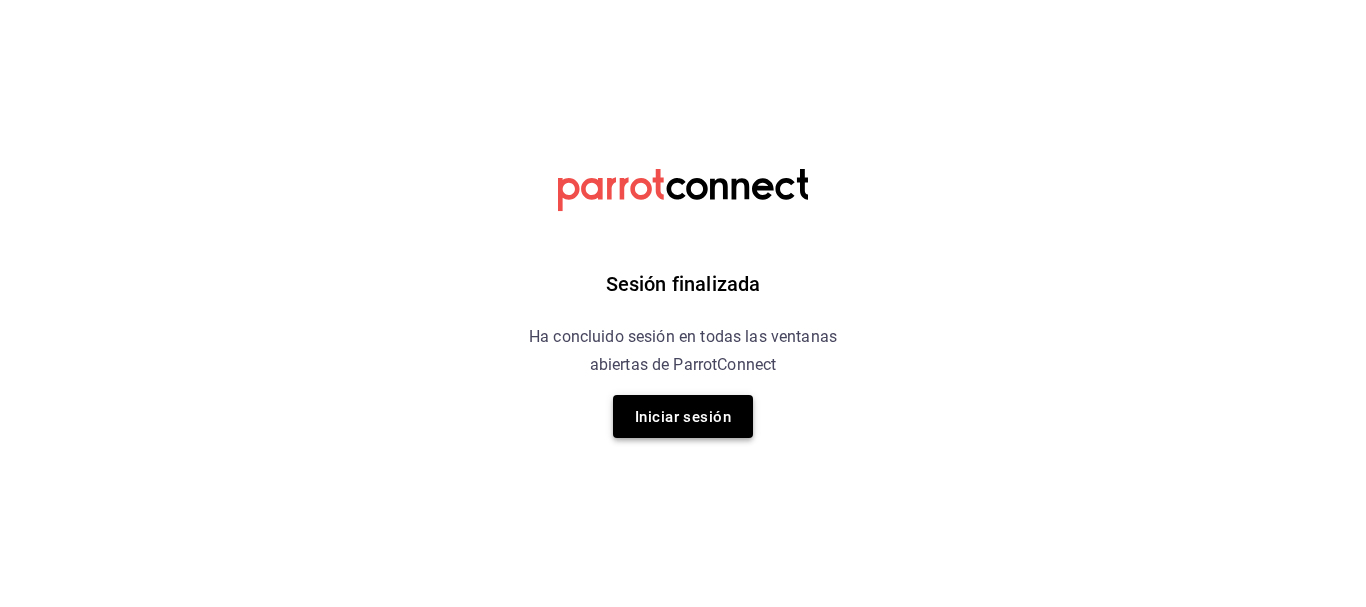 click on "Iniciar sesión" at bounding box center [683, 417] 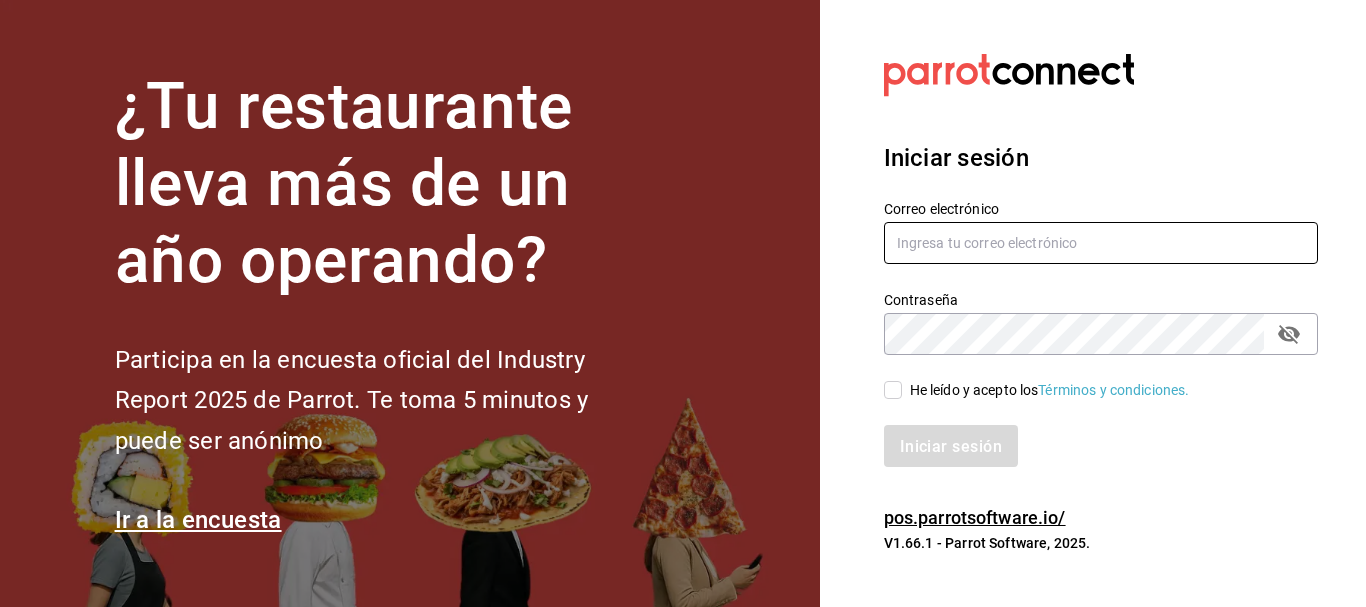 type on "animal.puebla@grupocosteno.com" 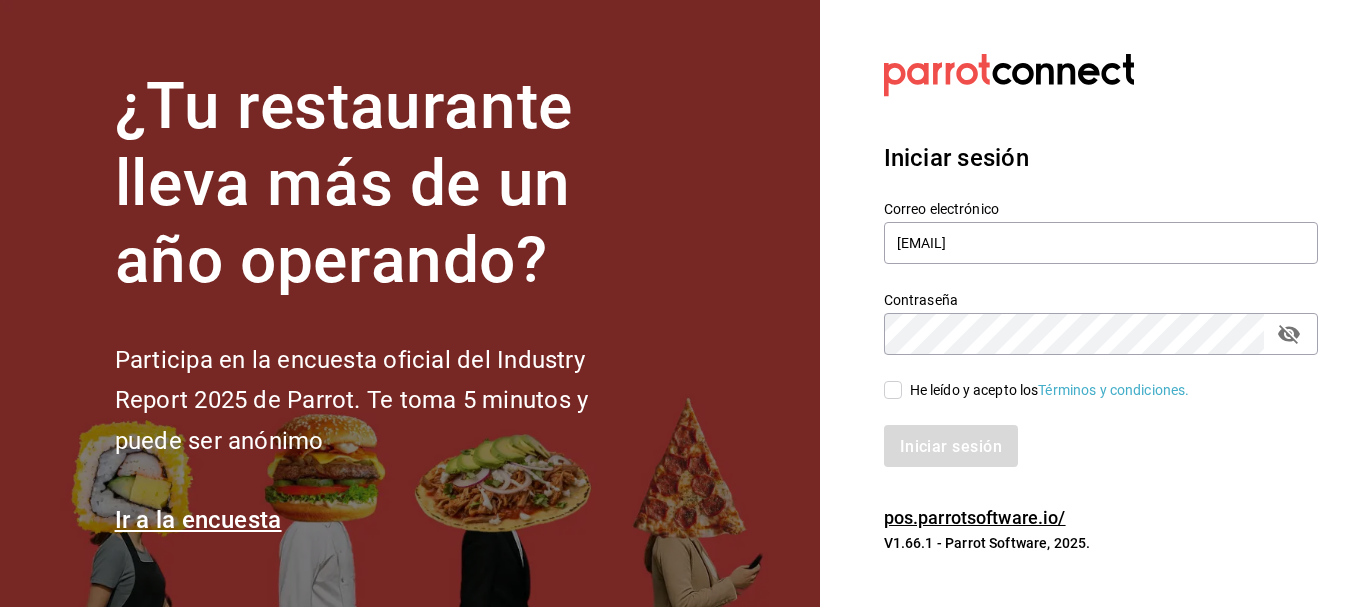 click on "He leído y acepto los  Términos y condiciones." at bounding box center [893, 390] 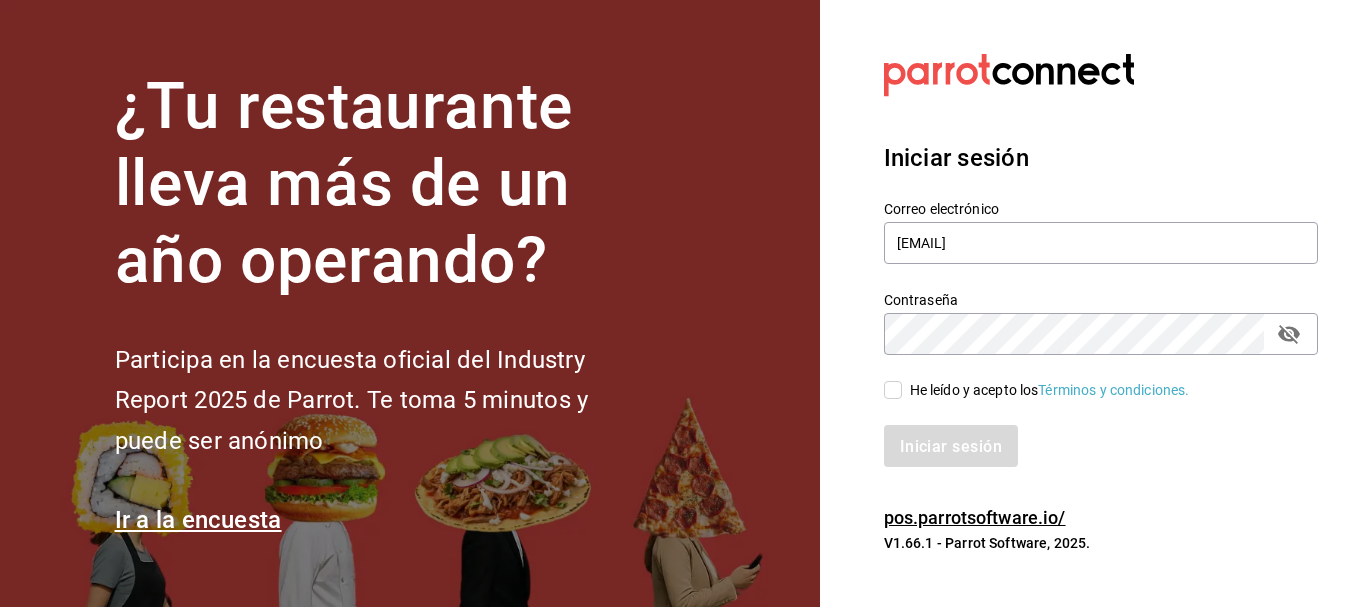 checkbox on "true" 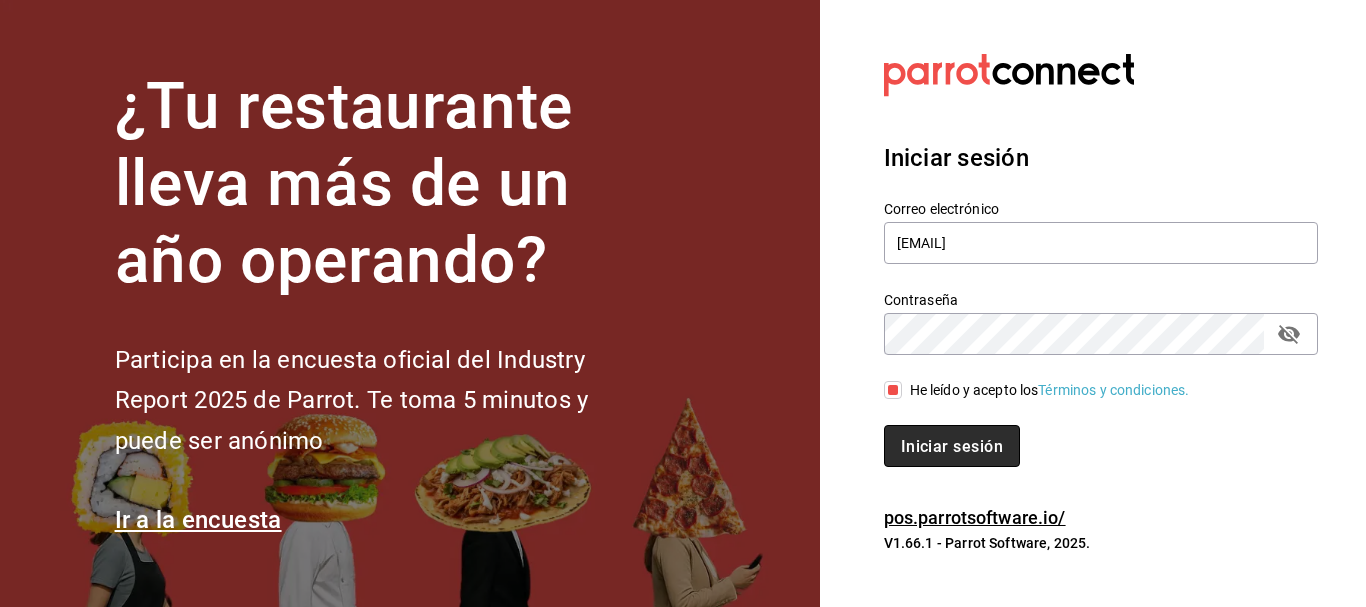 click on "Iniciar sesión" at bounding box center [952, 445] 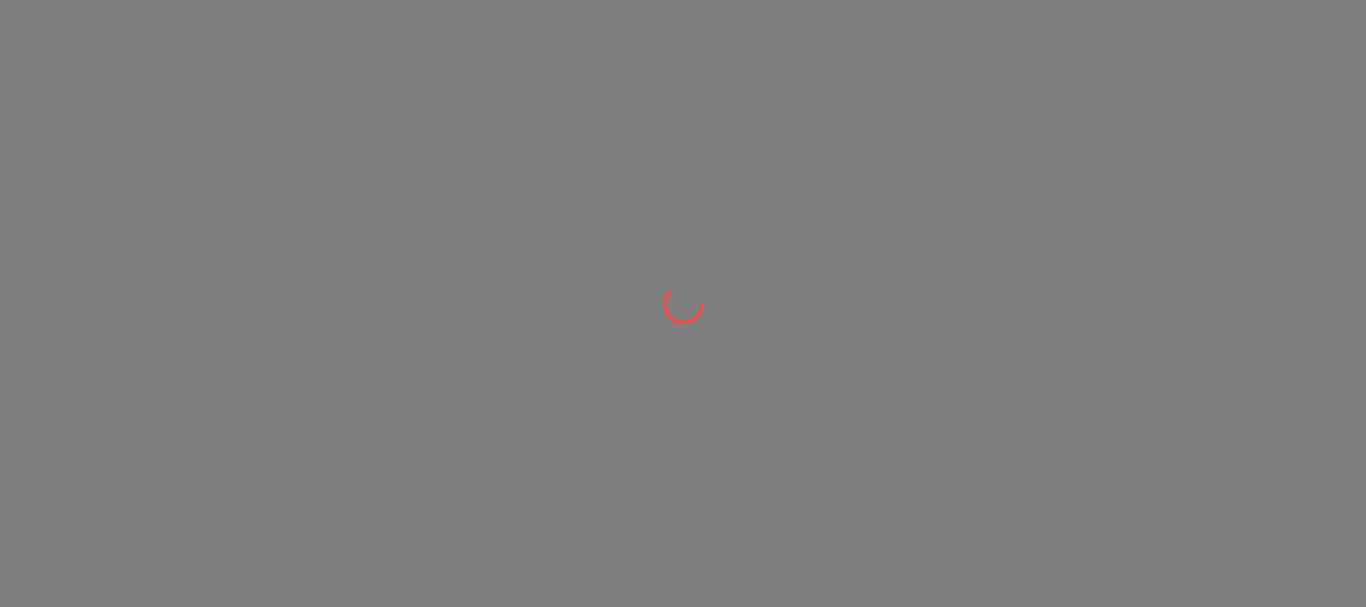 scroll, scrollTop: 0, scrollLeft: 0, axis: both 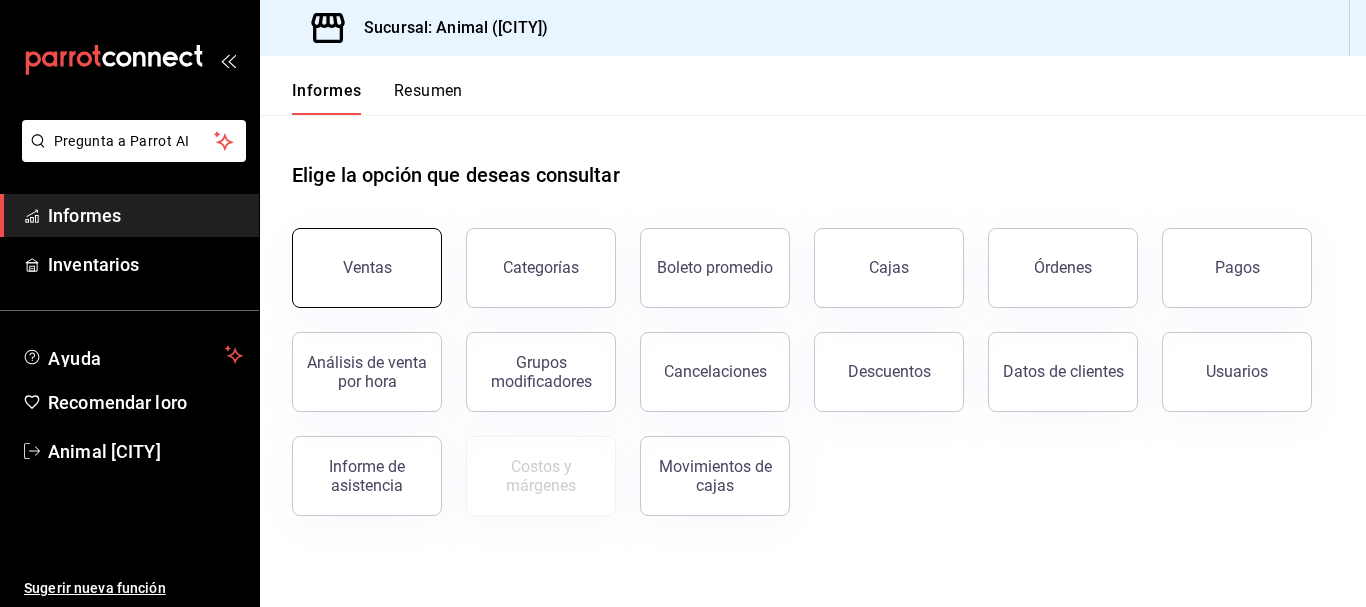 click on "Ventas" at bounding box center [367, 267] 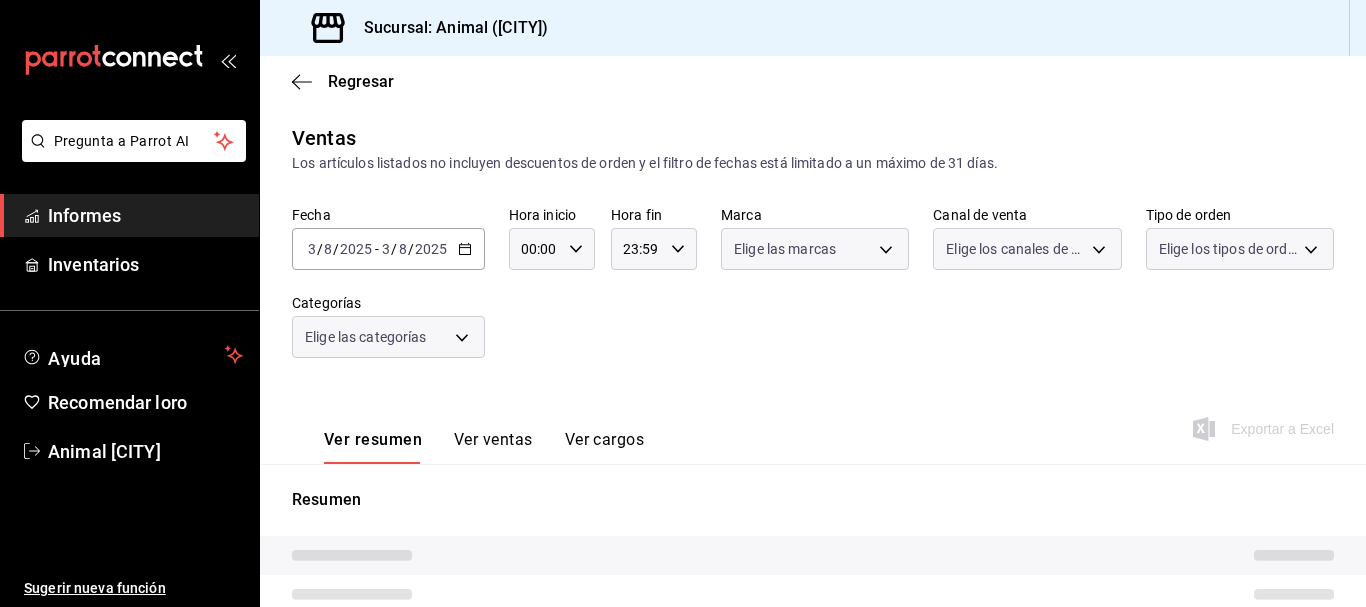click 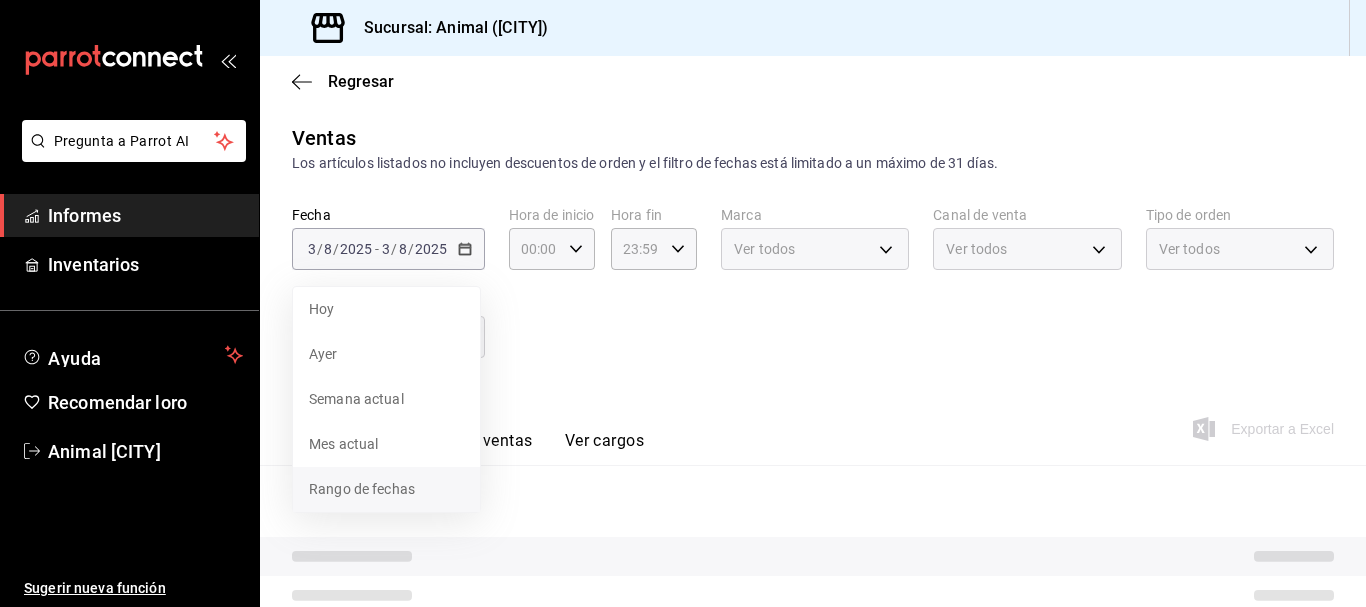 click on "Rango de fechas" at bounding box center (386, 489) 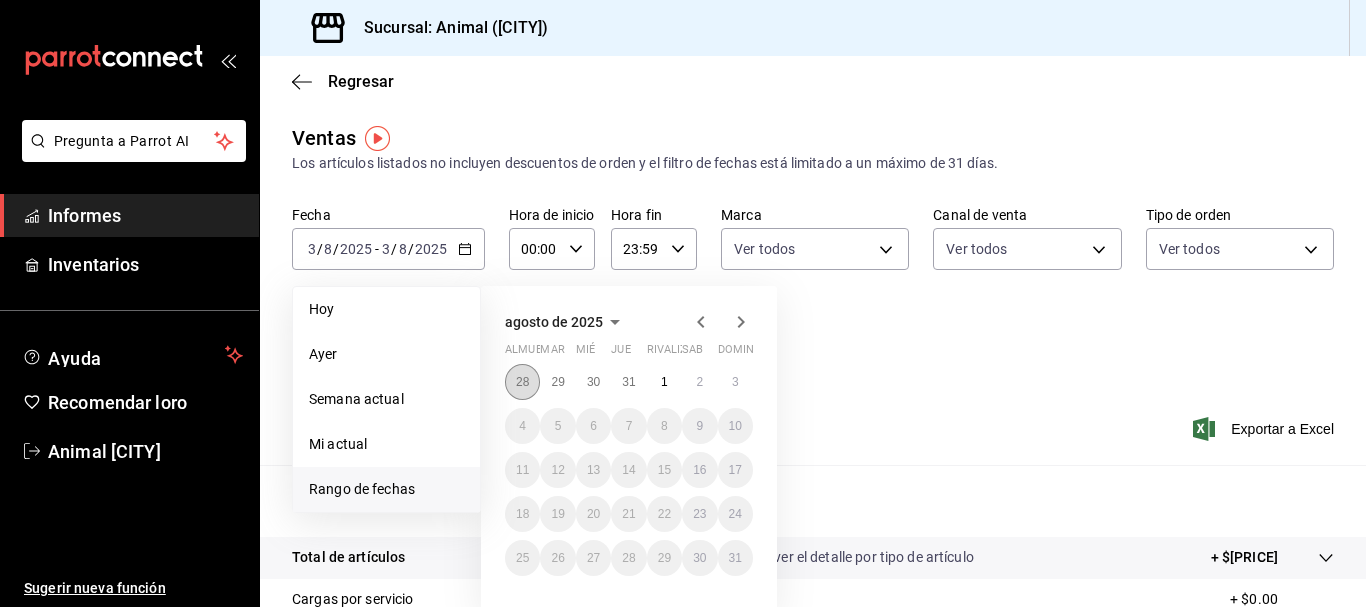 drag, startPoint x: 344, startPoint y: 487, endPoint x: 524, endPoint y: 380, distance: 209.40154 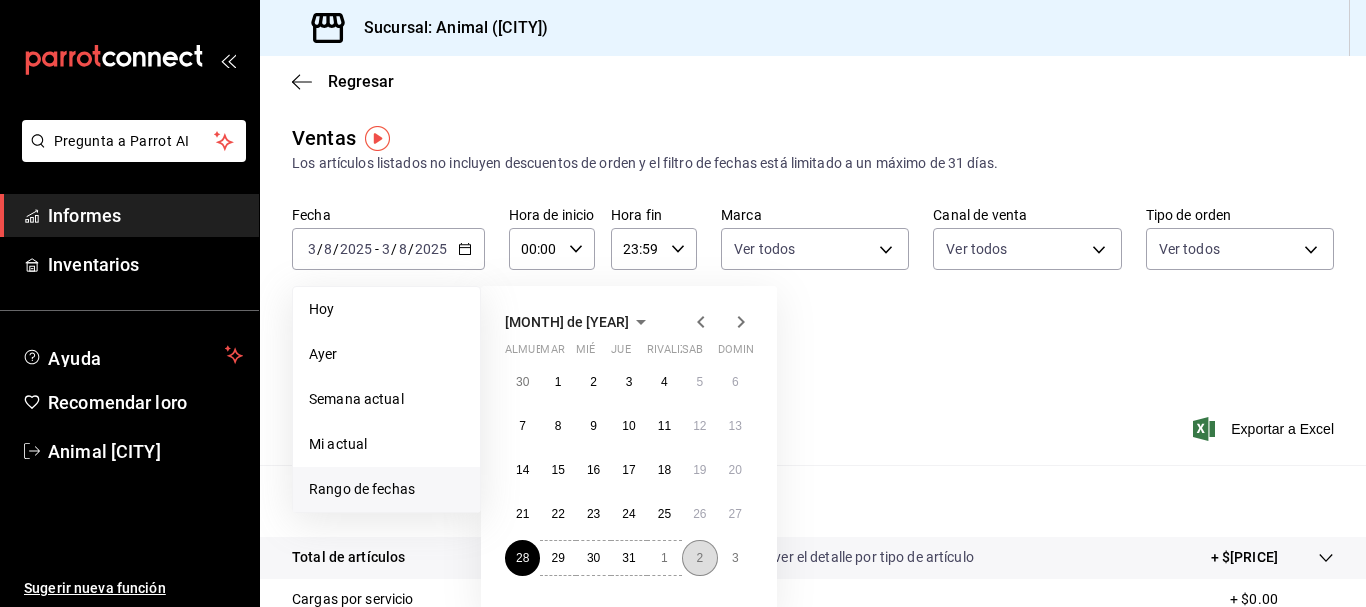 click on "2" at bounding box center (699, 558) 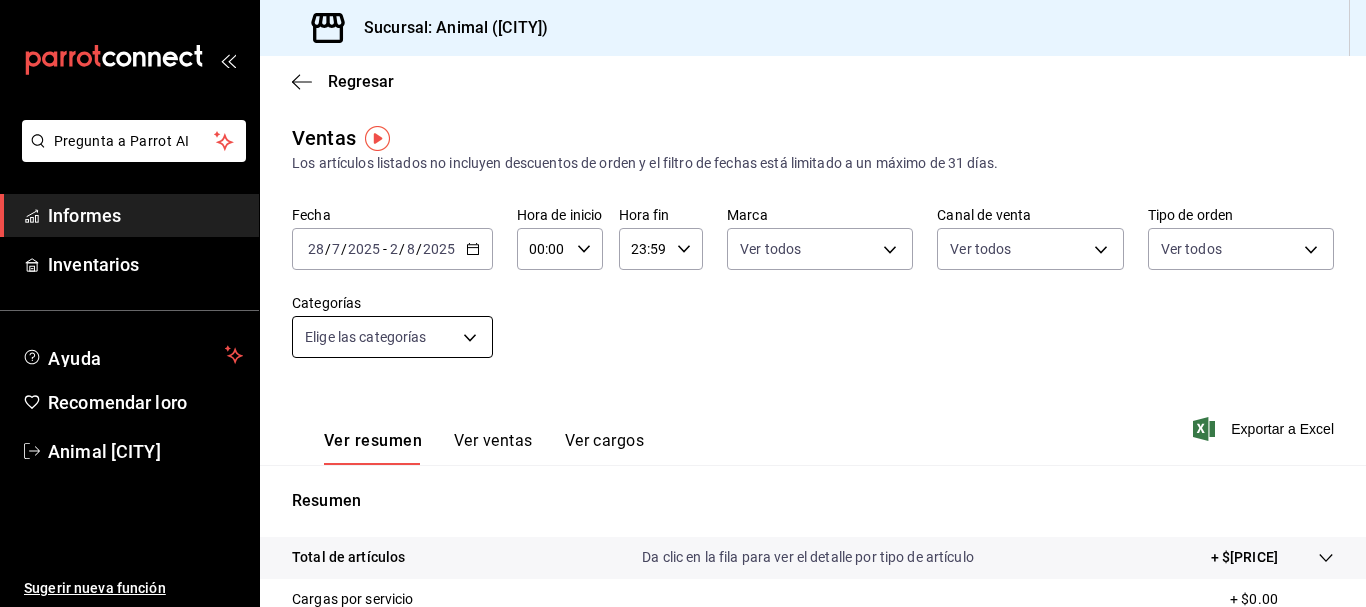 click on "Sucursal: Animal ([CITY]) Regresar Ventas Los artículos listados no incluyen descuentos de orden y el filtro de fechas está limitado a un máximo de 31 días. Fecha [DATE] [DATE] - [DATE] [DATE] Hora de inicio 00:00 Hora de inicio Hora fin 23:59 Hora fin Marca Ver todos Canal de venta Ver todos Tipo de orden Ver todos Categorías Elige las categorías Ver resumen Ver ventas Ver cargos Exportar a Excel Resumen Total de artículos Da clic en la fila para ver el detalle por tipo de artículo + $[PRICE] Cargas por servicio + $0.00 Venta bruta = $[PRICE] Descuentos totales - $[PRICE] Certificados de regalo - $[PRICE] Venta total = $[PRICE] Impuestos - $[PRICE] Venta neta = $[PRICE] Texto original Valora esta traducción Tu opinión servirá para ayudar a mejorar el Traductor de Google Pregunta a Parrot AI Informes   Inventarios   Ayuda Recomendar loro   Animal [CITY]" at bounding box center [683, 303] 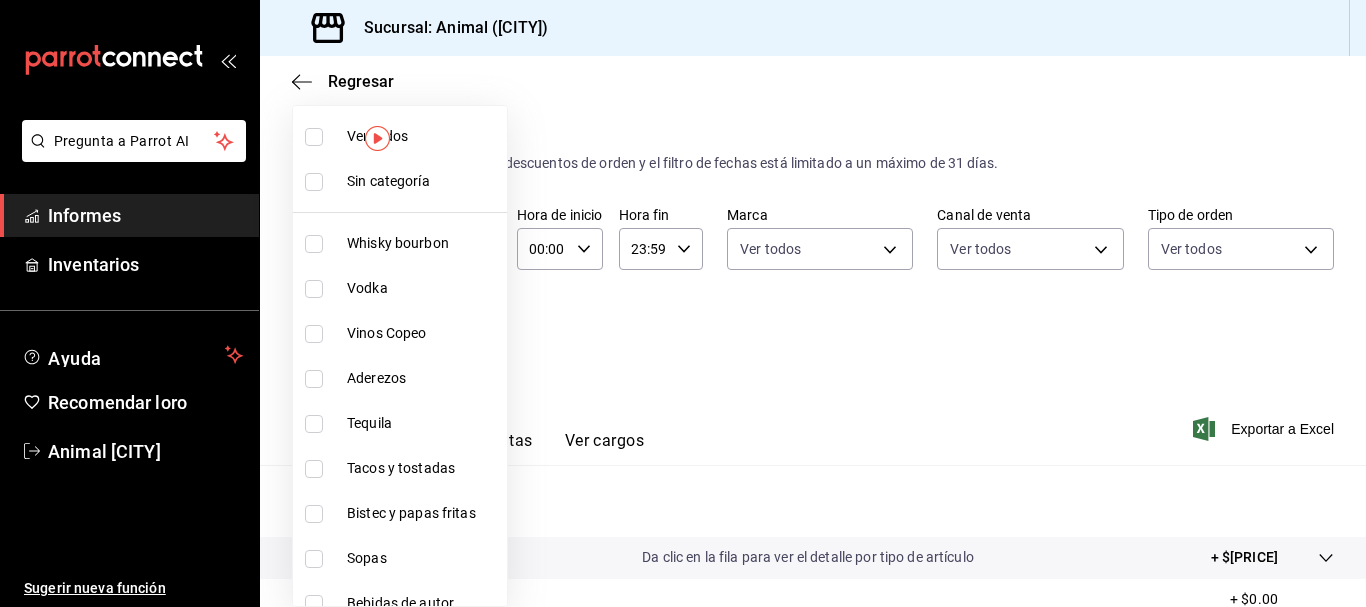 click on "Ver todos" at bounding box center [400, 136] 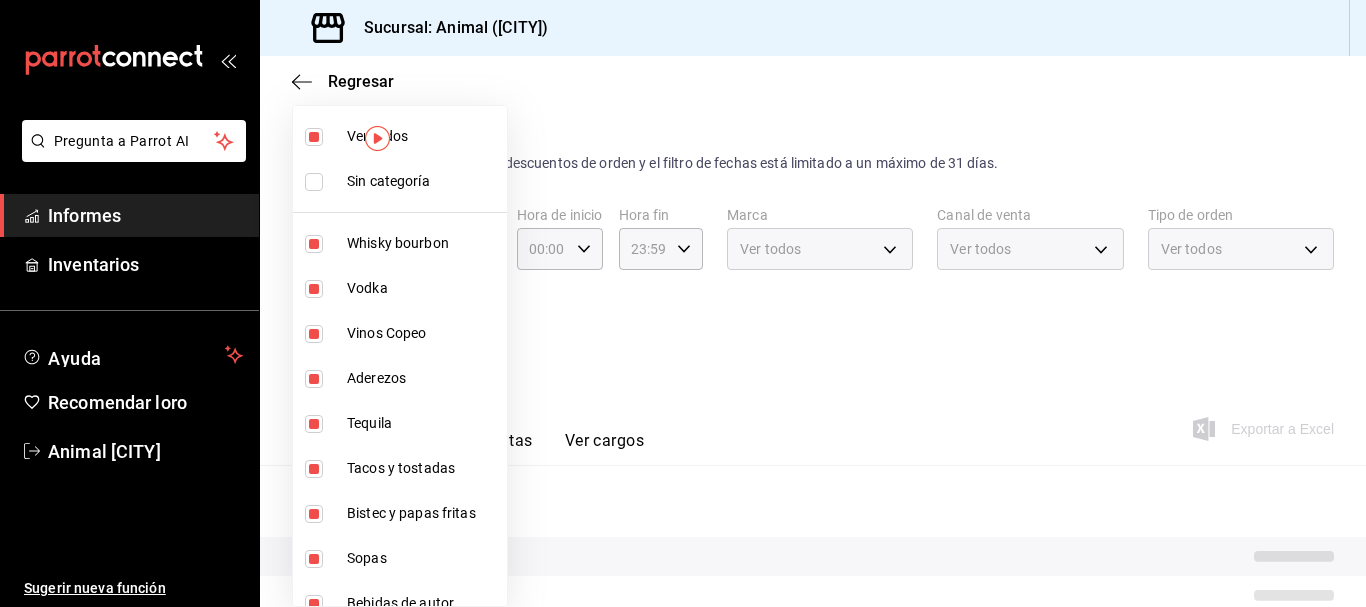click at bounding box center (314, 182) 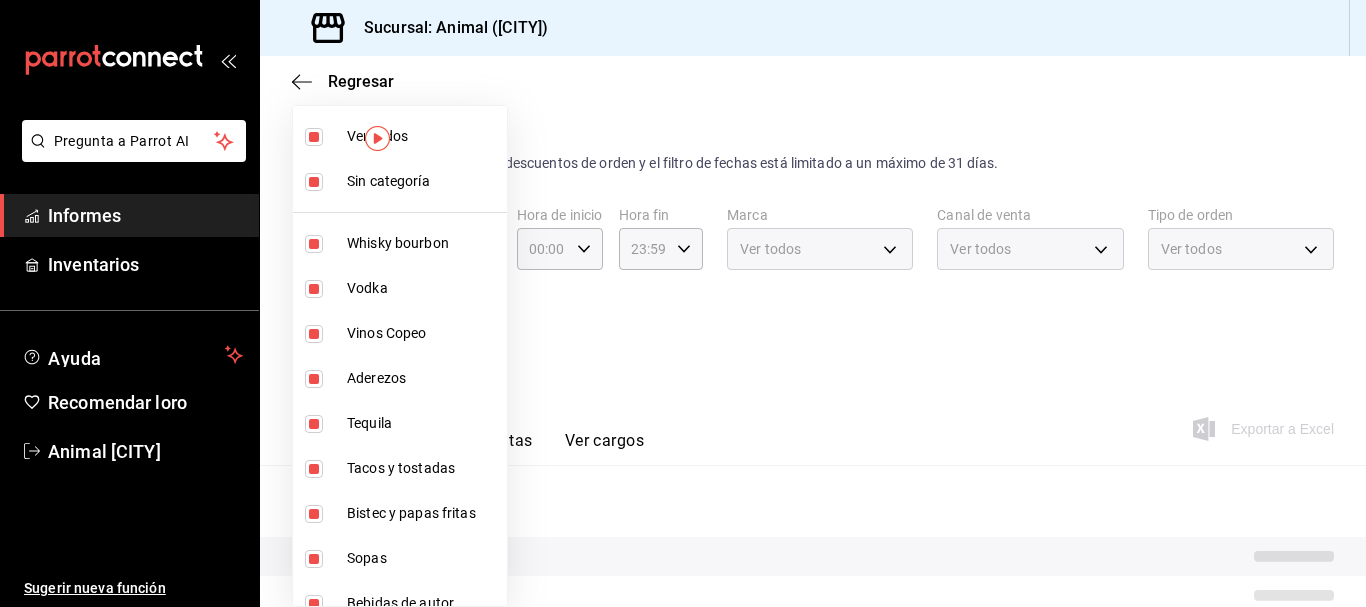 click at bounding box center [683, 303] 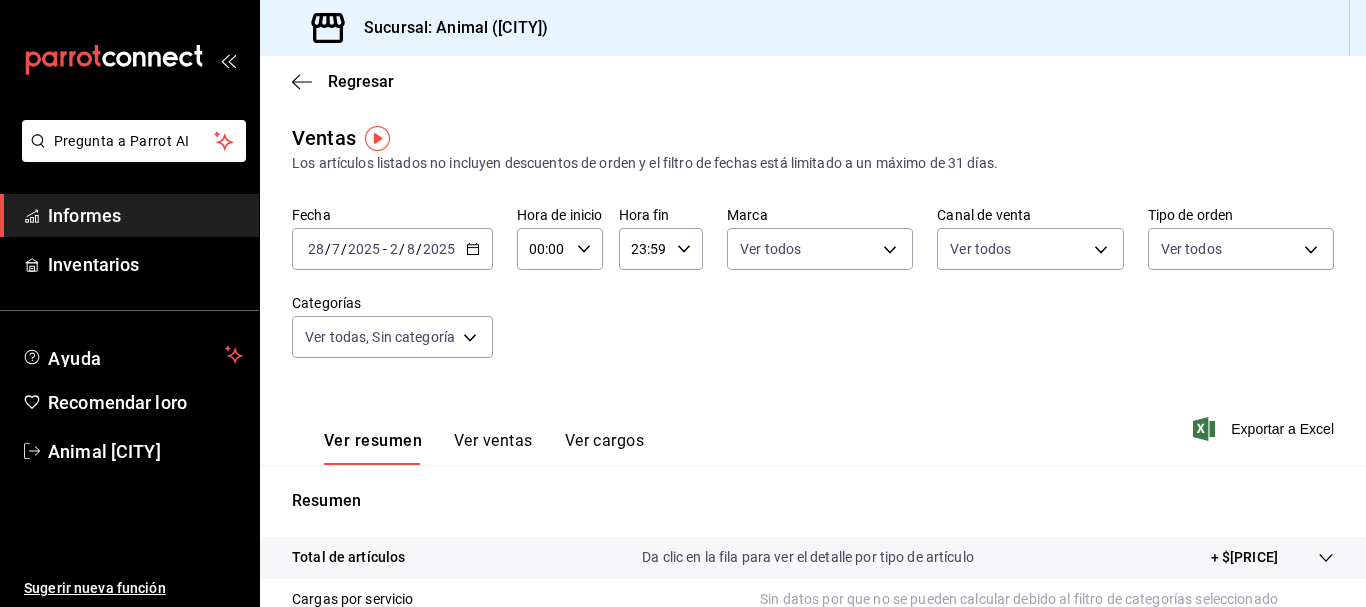 click 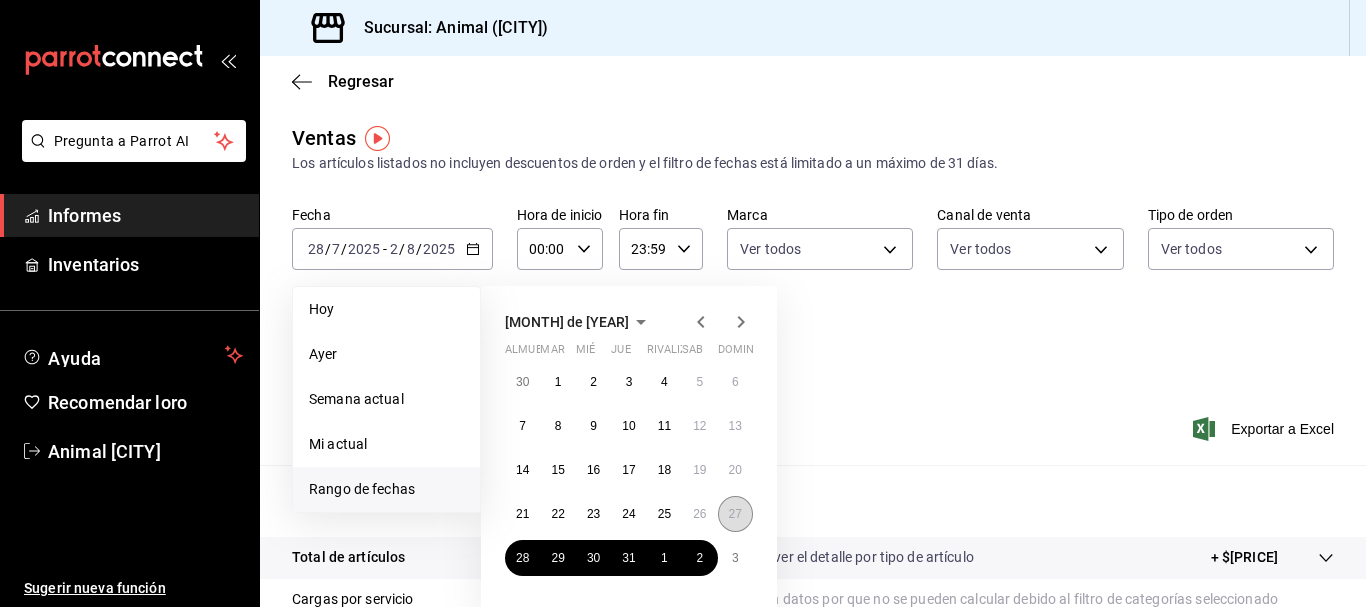 click on "27" at bounding box center (735, 514) 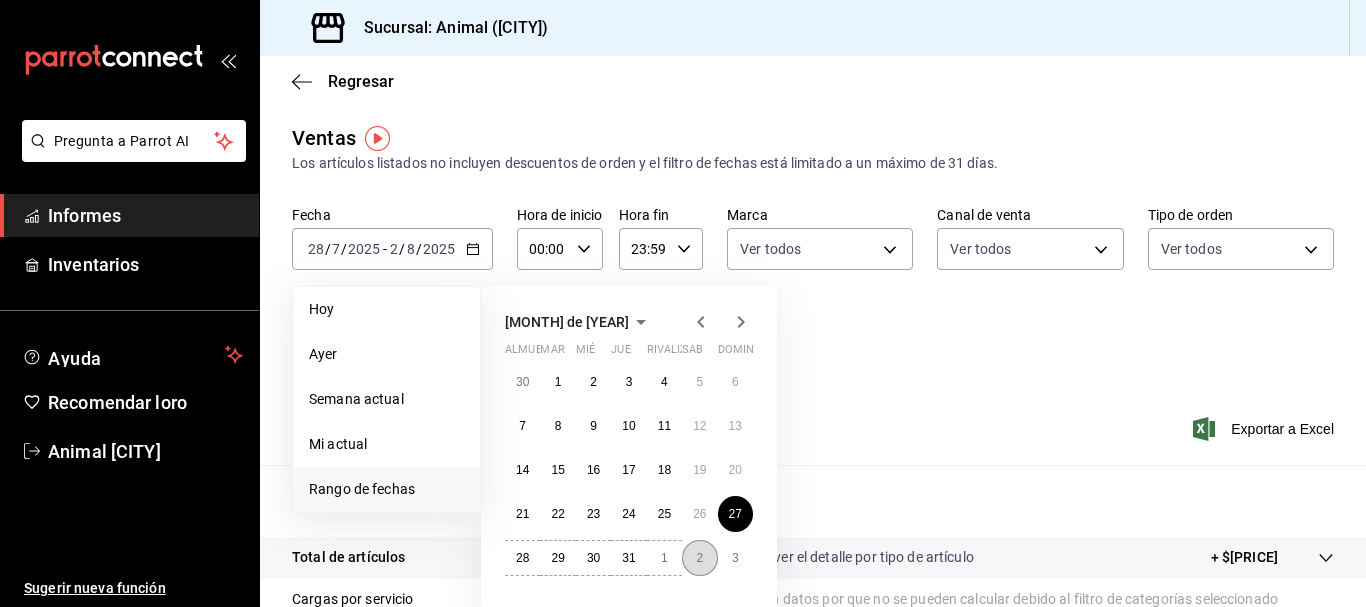 click on "2" at bounding box center [699, 558] 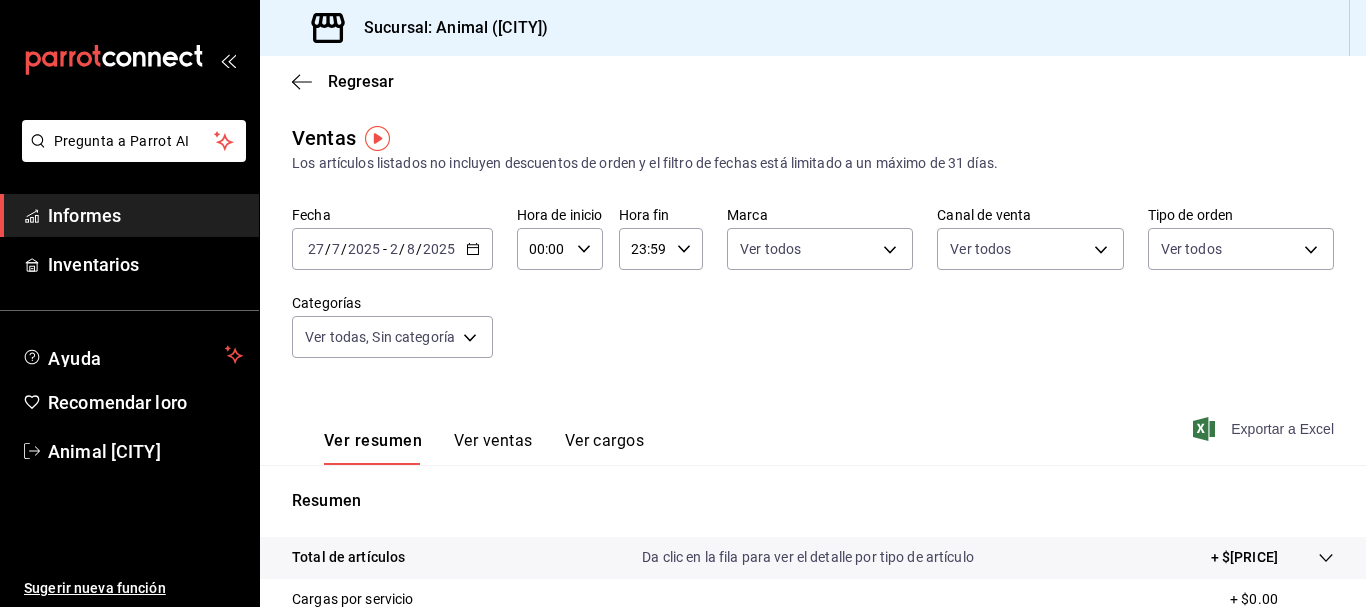 click on "Exportar a Excel" at bounding box center [1282, 429] 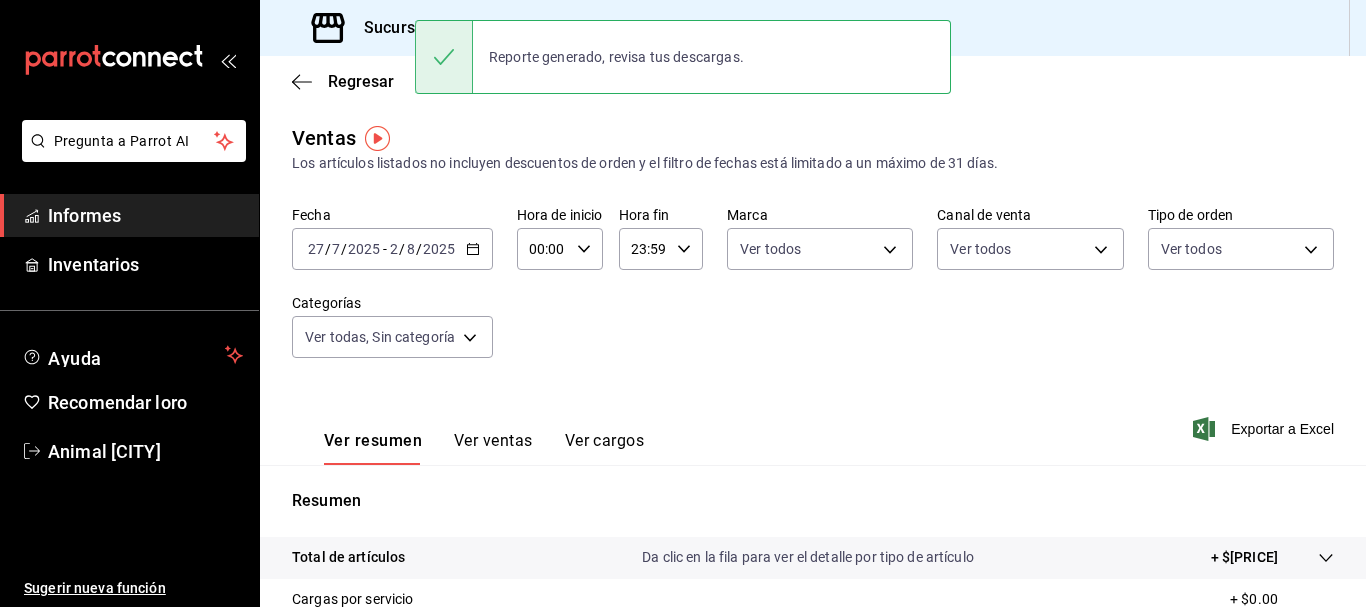 click 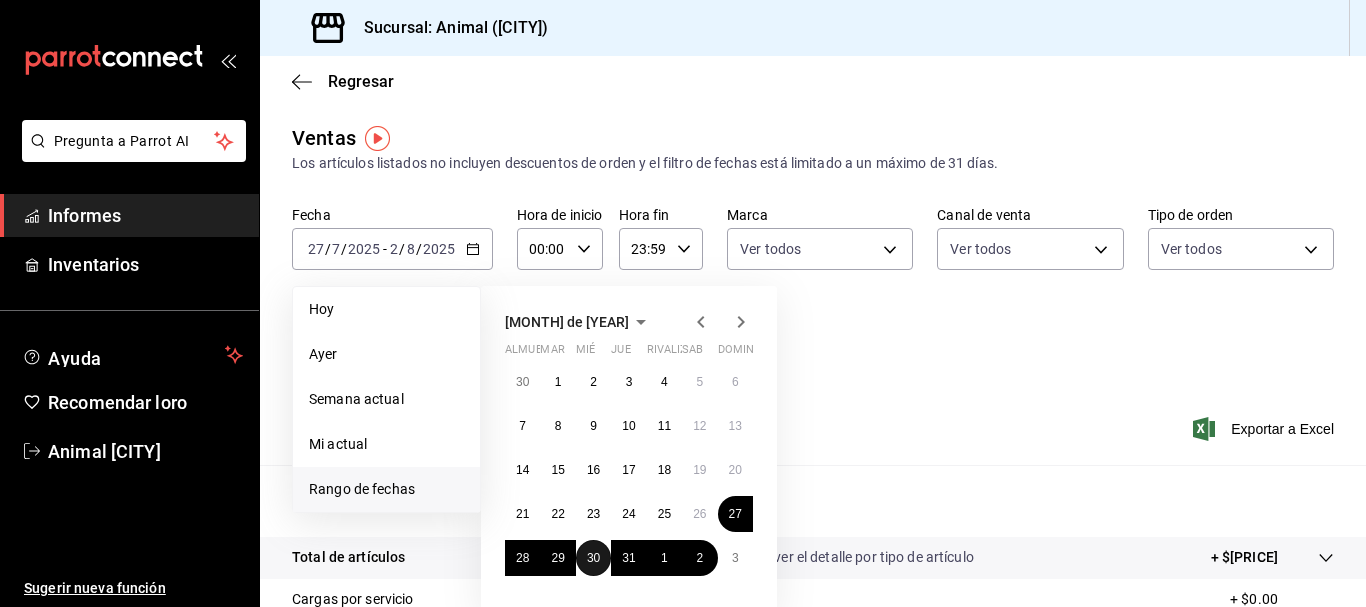 click on "30" at bounding box center (593, 558) 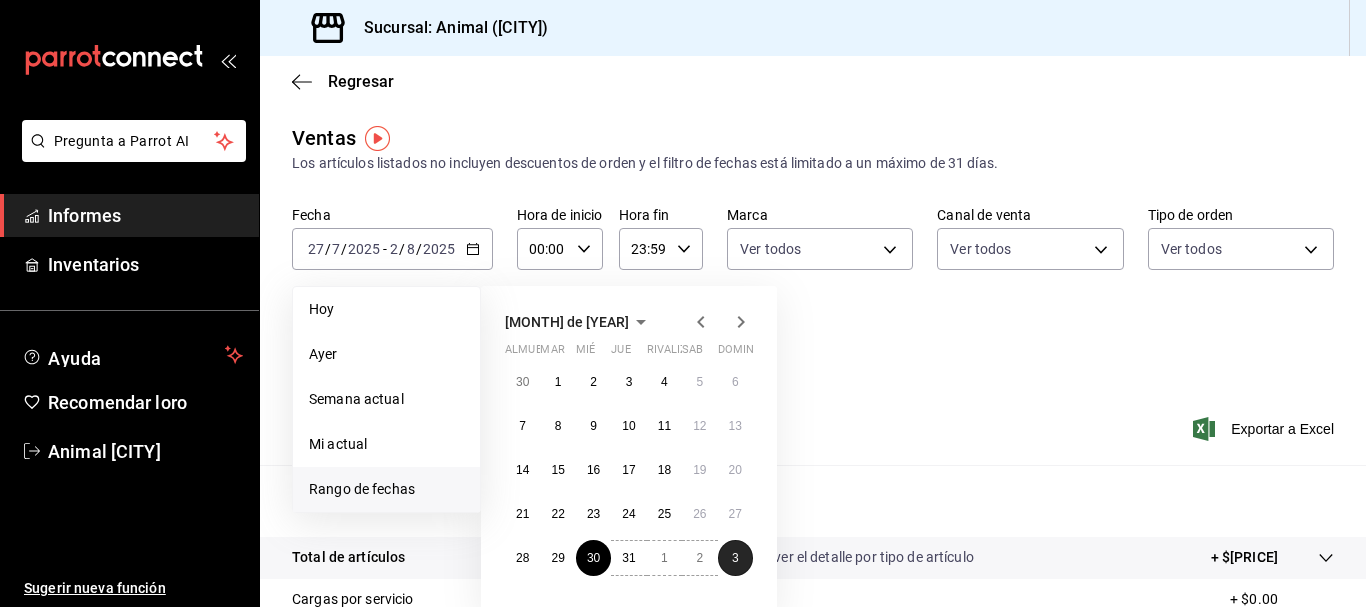 click on "3" at bounding box center [735, 558] 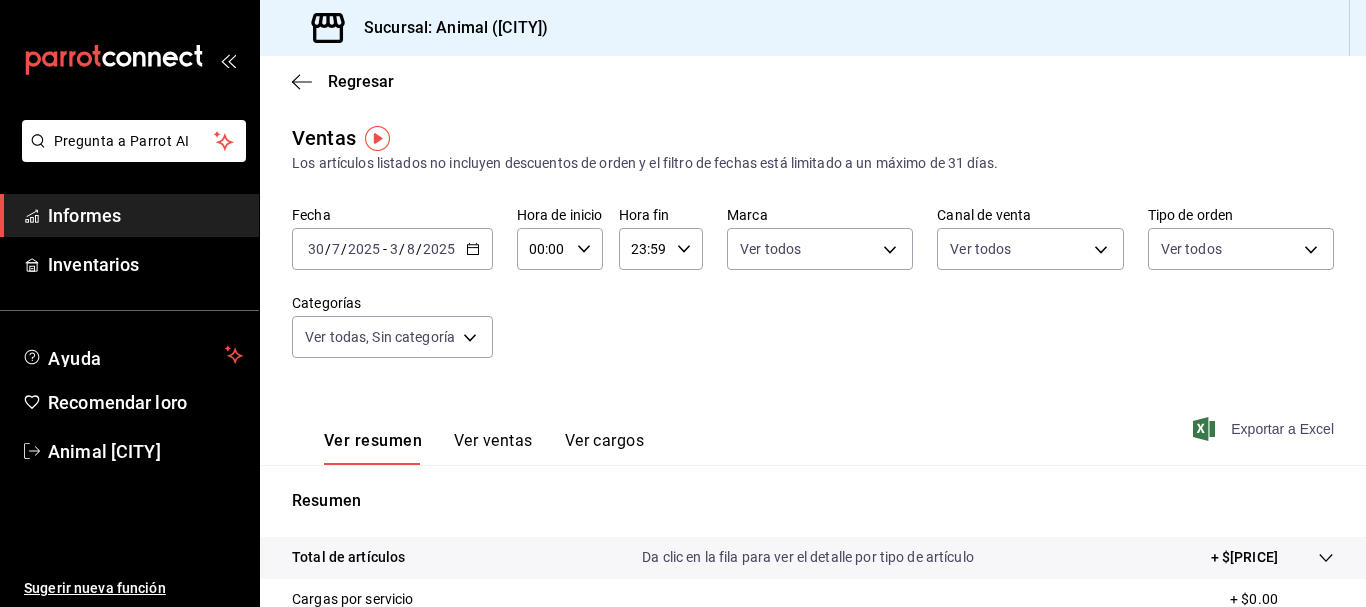 click on "Exportar a Excel" at bounding box center (1282, 429) 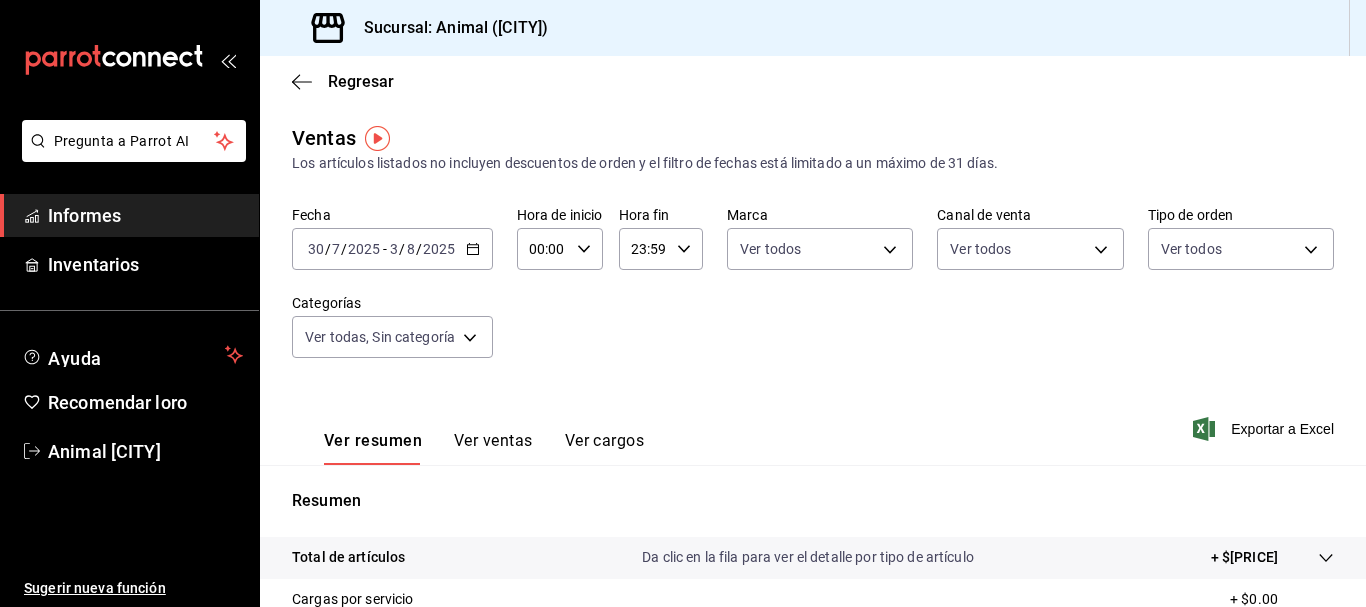 click on "2025" at bounding box center [439, 249] 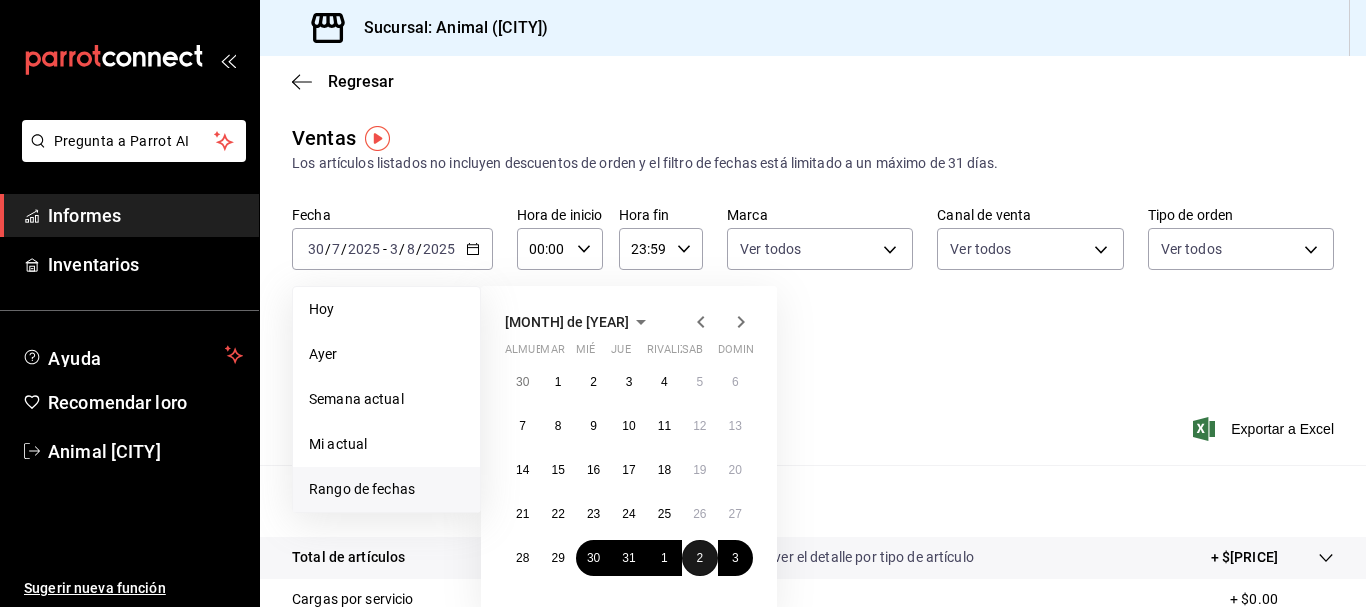 click on "2" at bounding box center [699, 558] 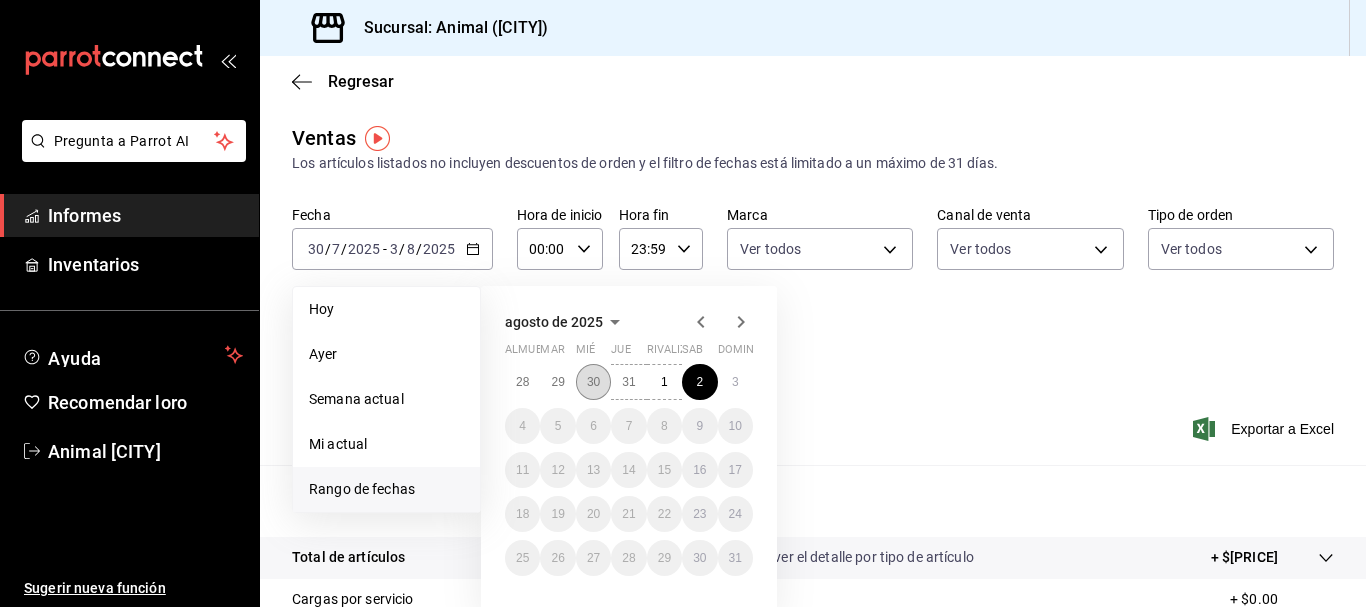 click on "30" at bounding box center (593, 382) 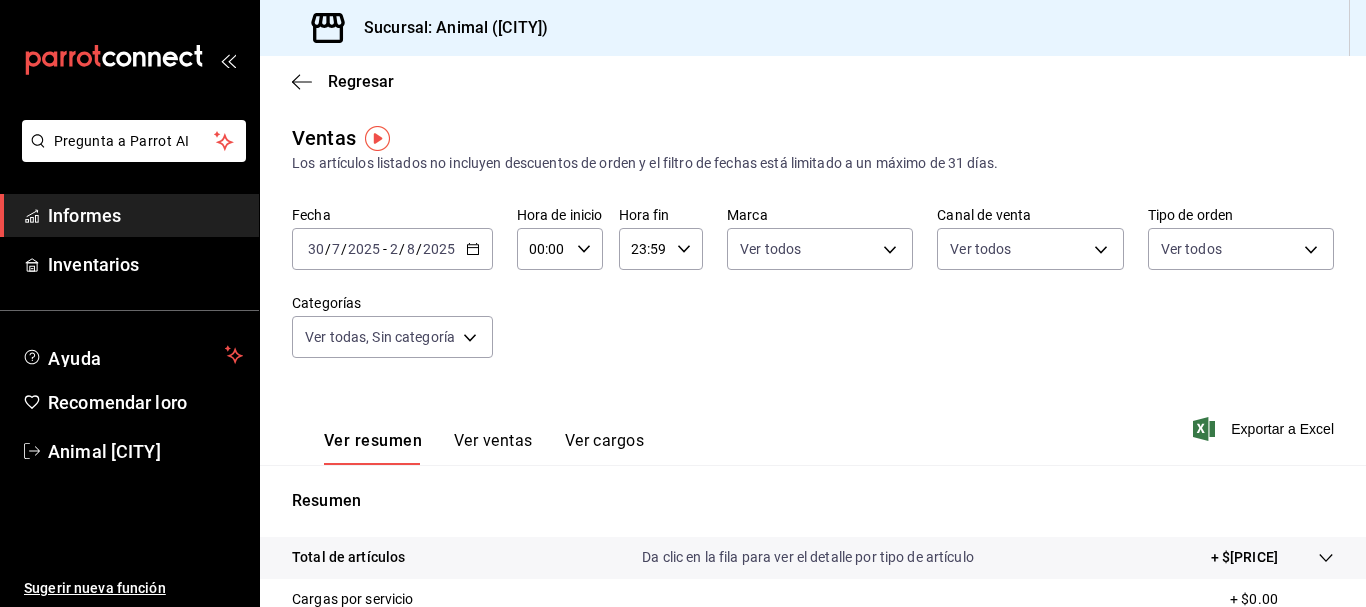 click 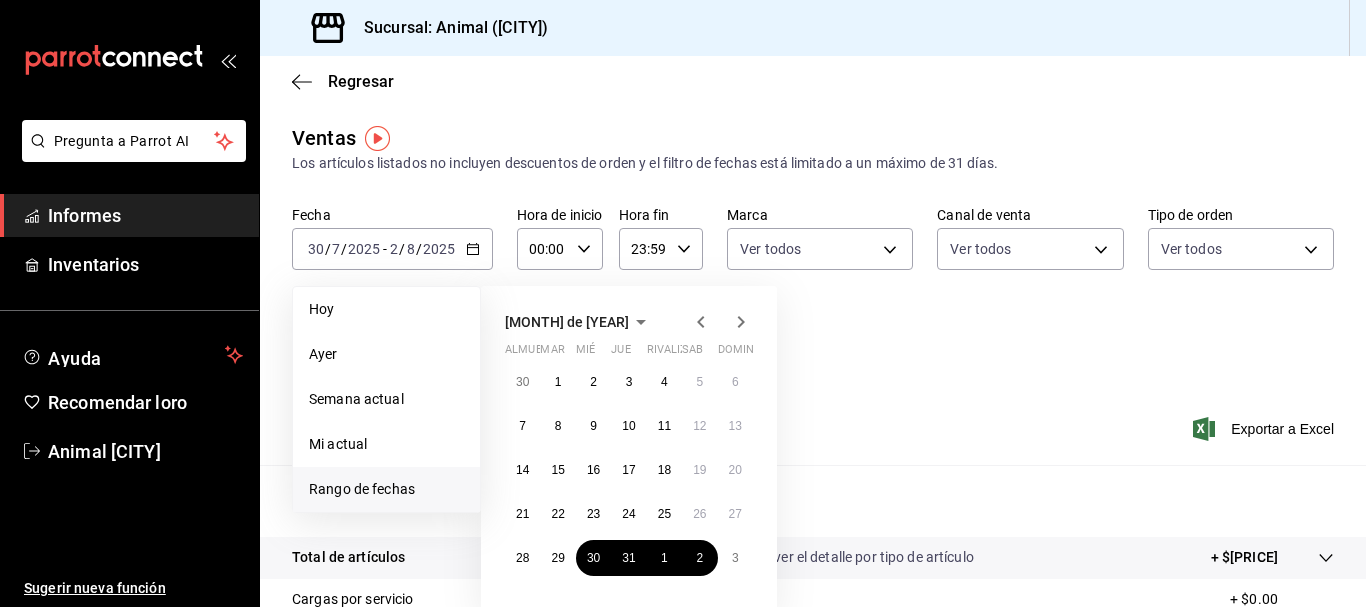 click on "Ver resumen Ver ventas Ver cargos Exportar a Excel" at bounding box center (813, 423) 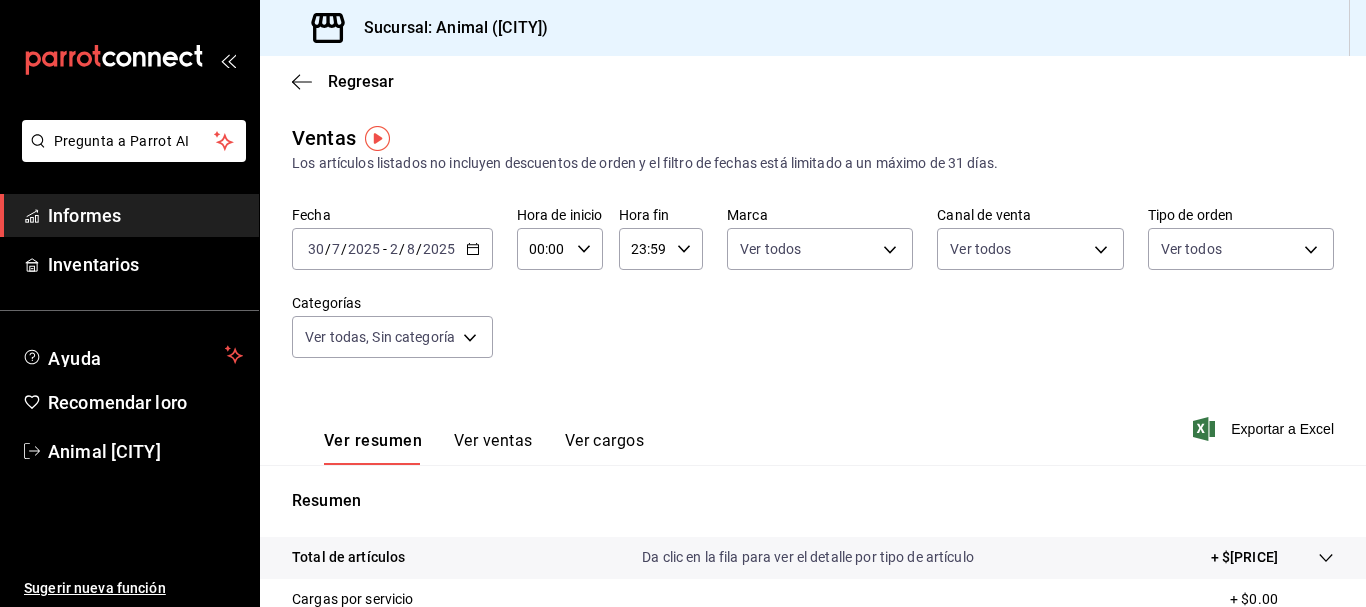 click 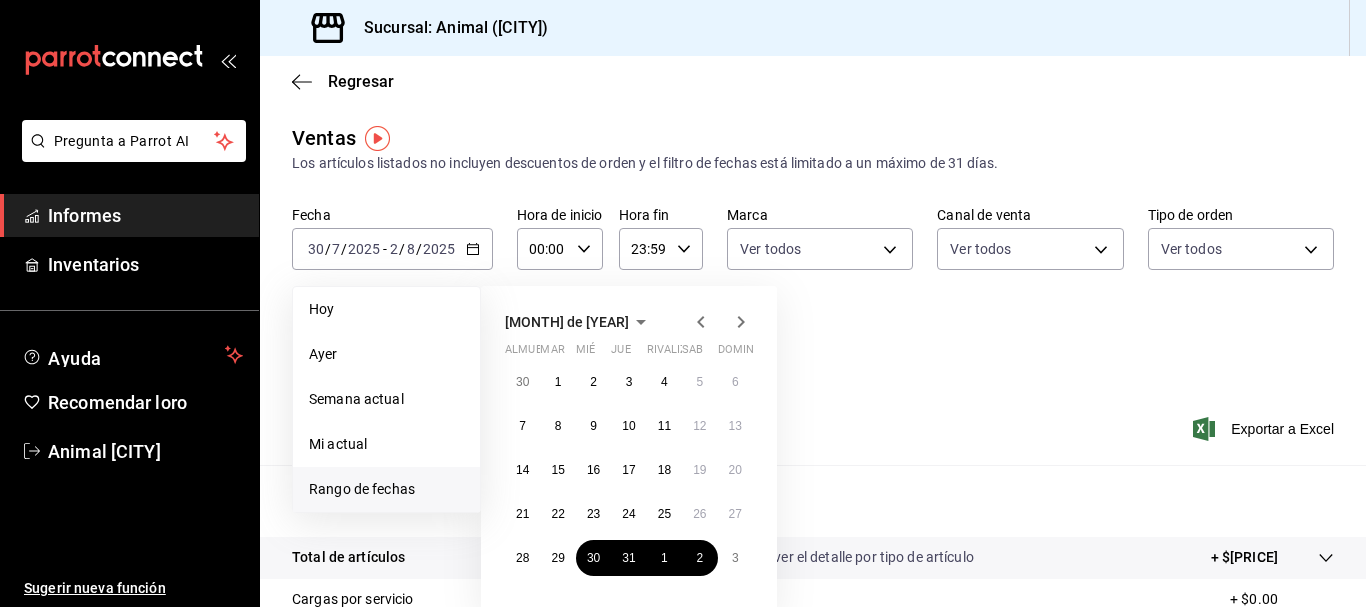 click on "Ver resumen Ver ventas Ver cargos Exportar a Excel" at bounding box center (813, 423) 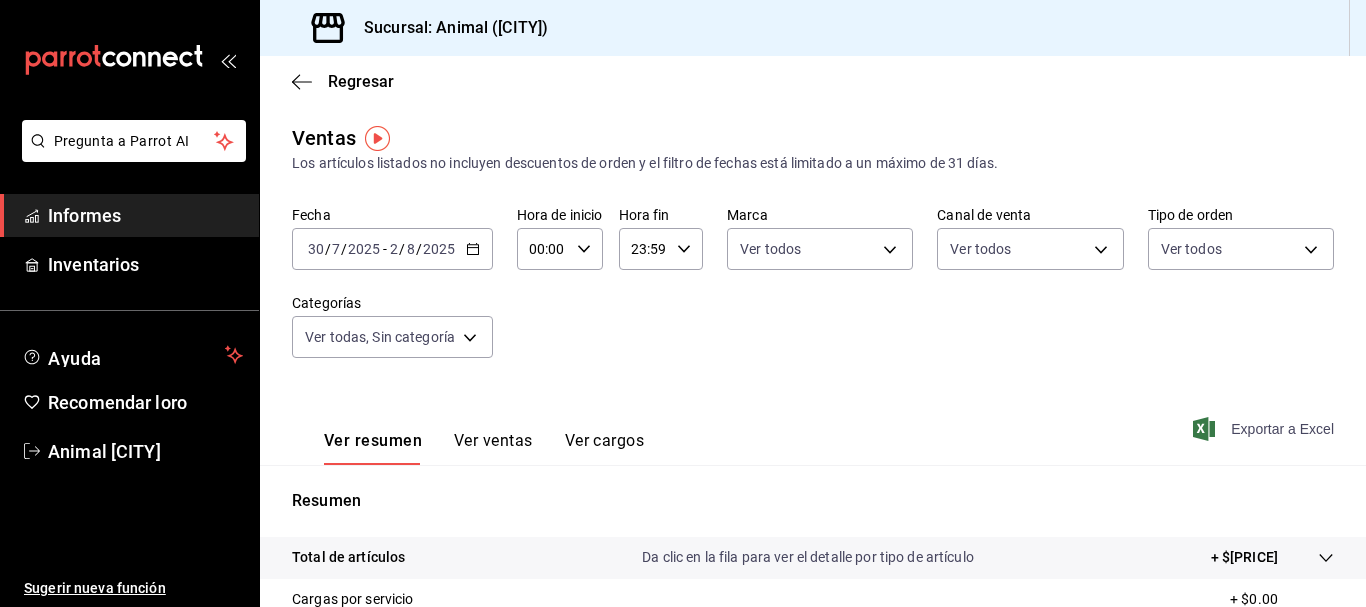 click on "Exportar a Excel" at bounding box center (1265, 429) 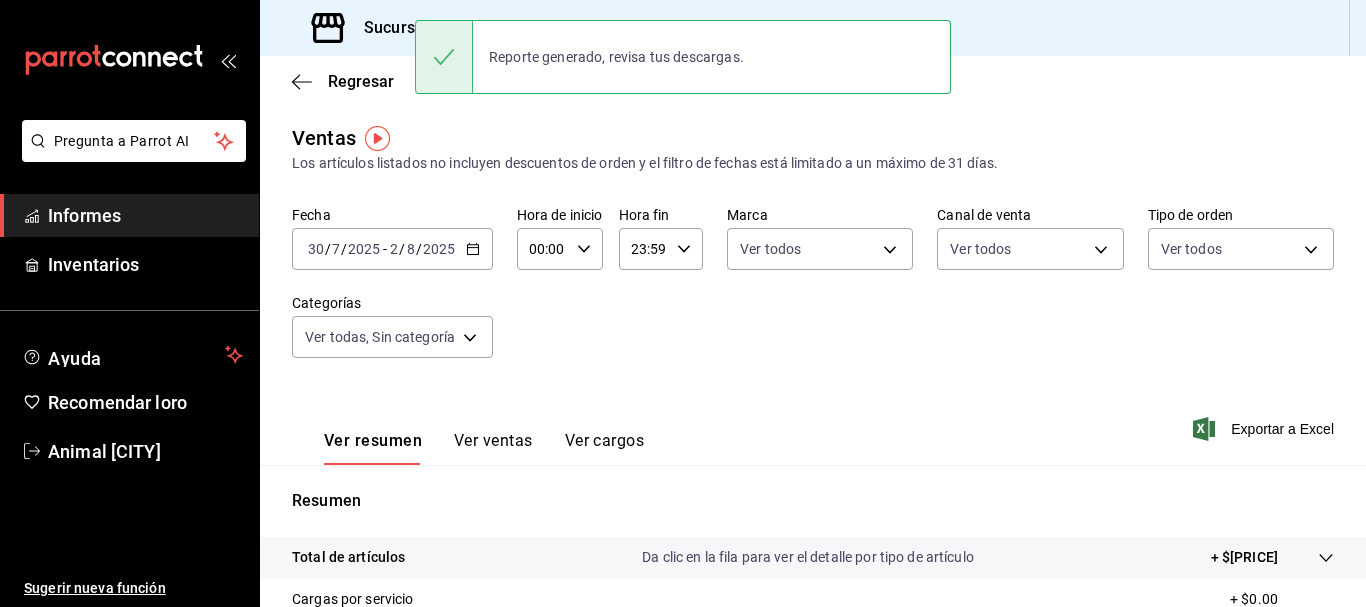 click 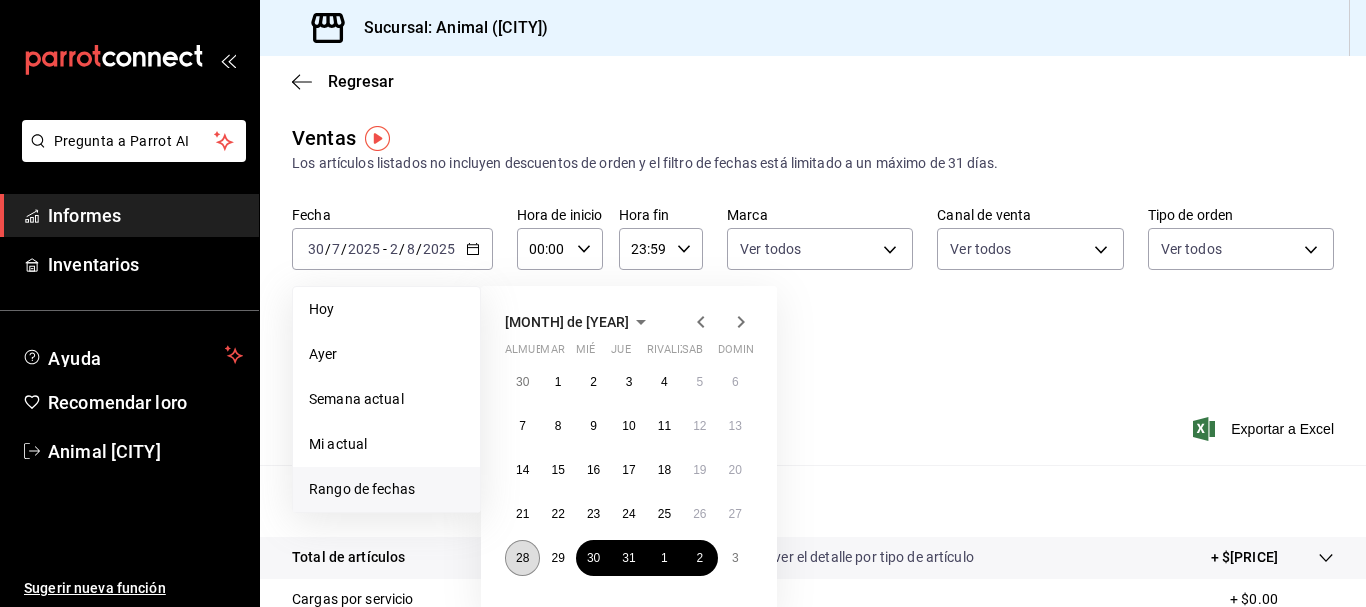 click on "28" at bounding box center (522, 558) 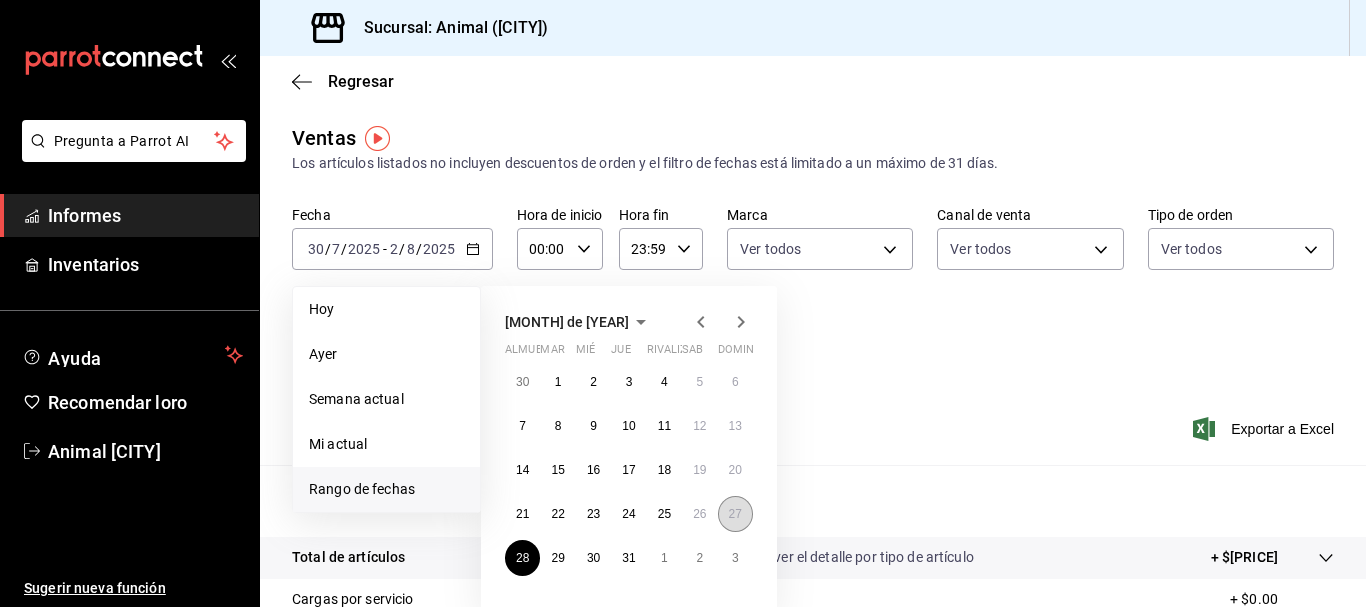 click on "27" at bounding box center [735, 514] 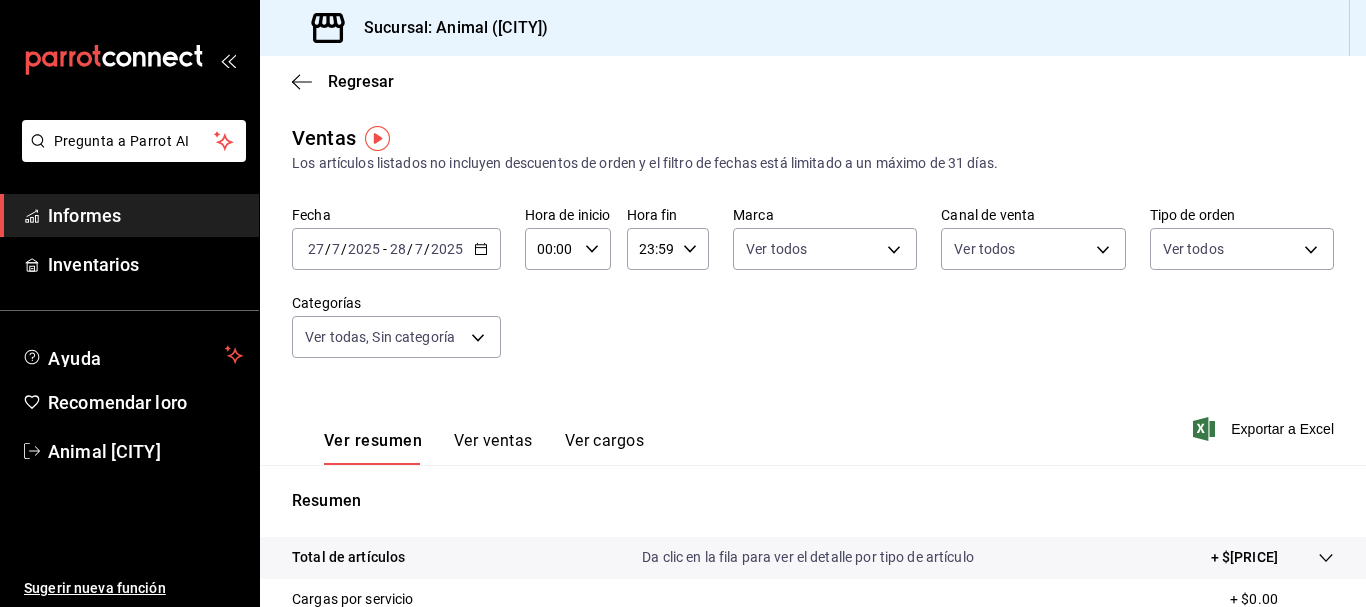 click 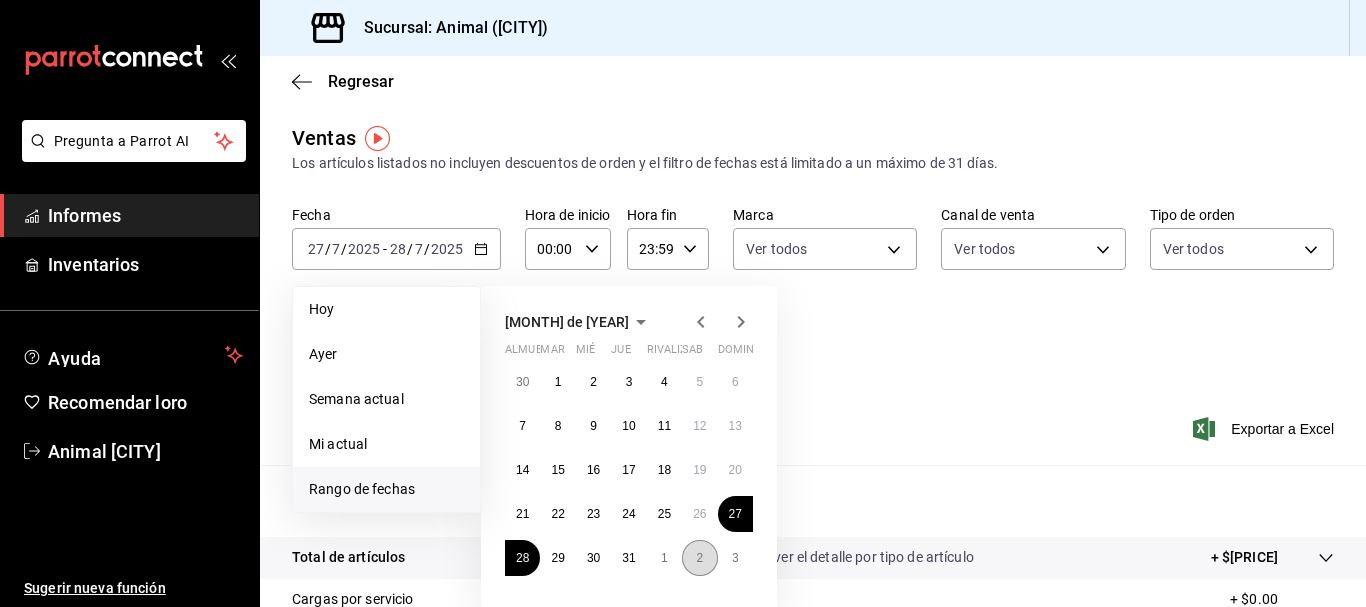 click on "2" at bounding box center (699, 558) 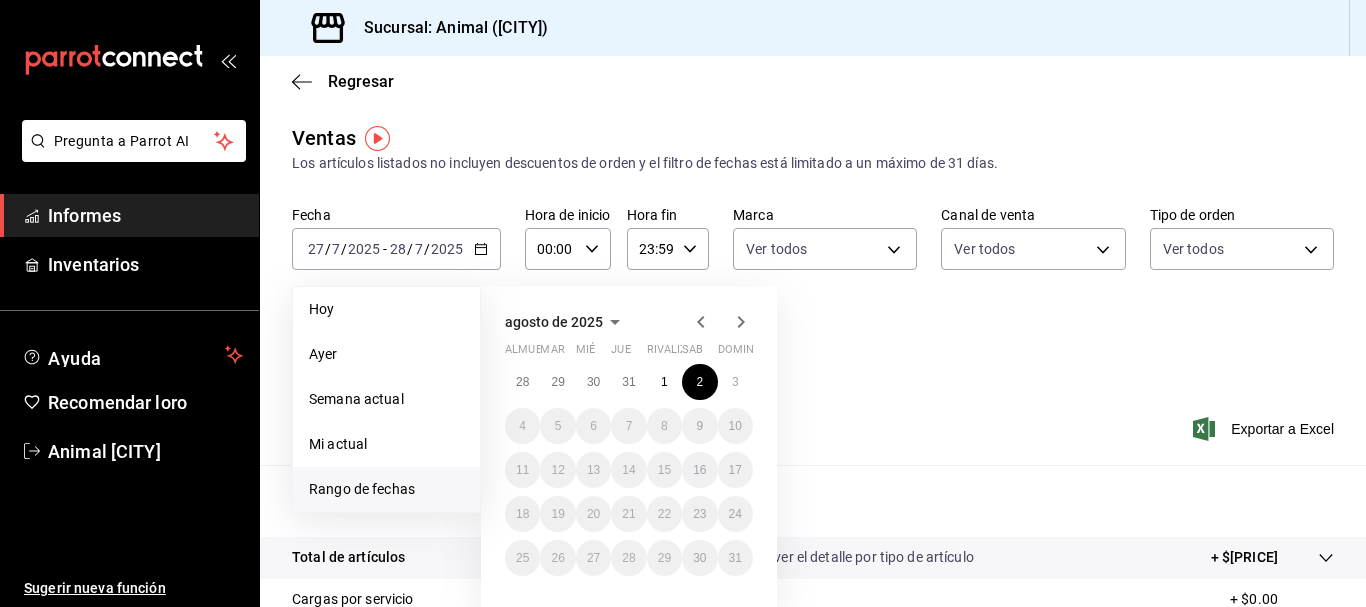 click 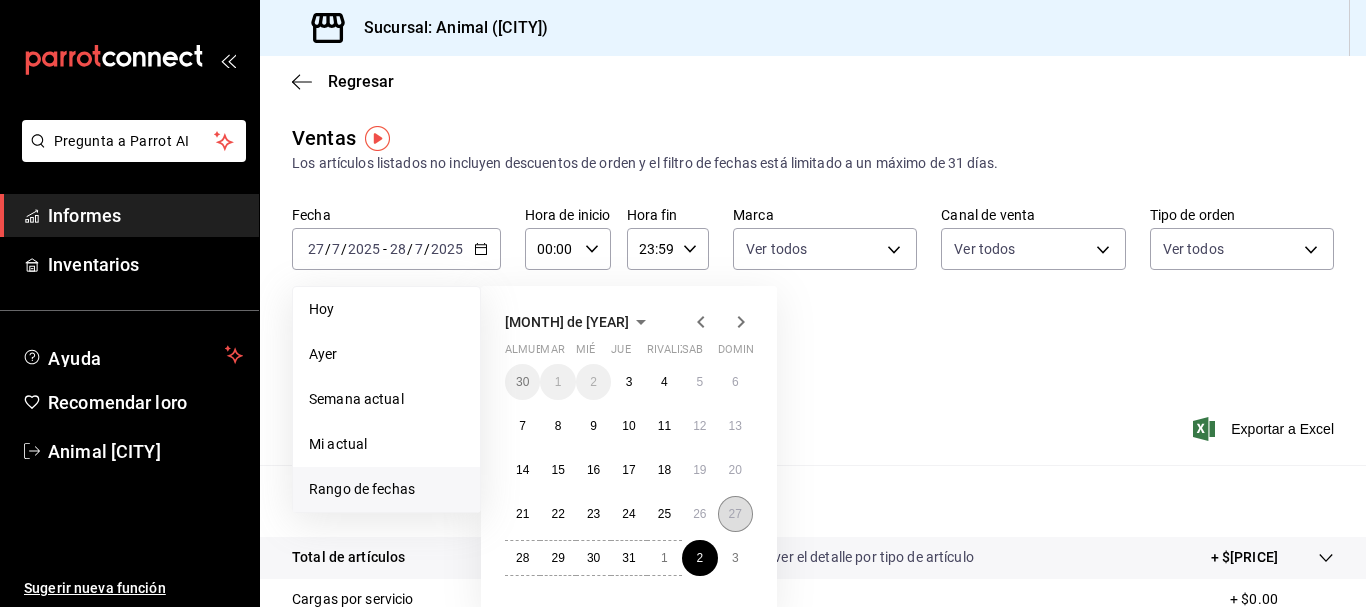click on "27" at bounding box center [735, 514] 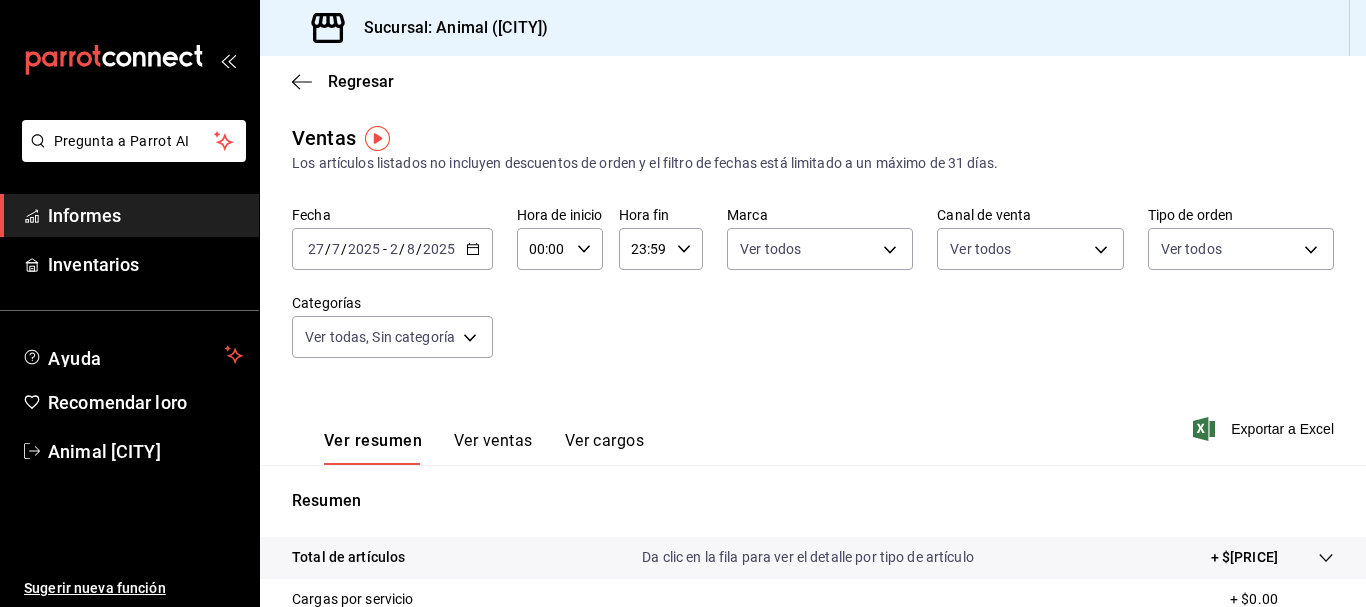 click 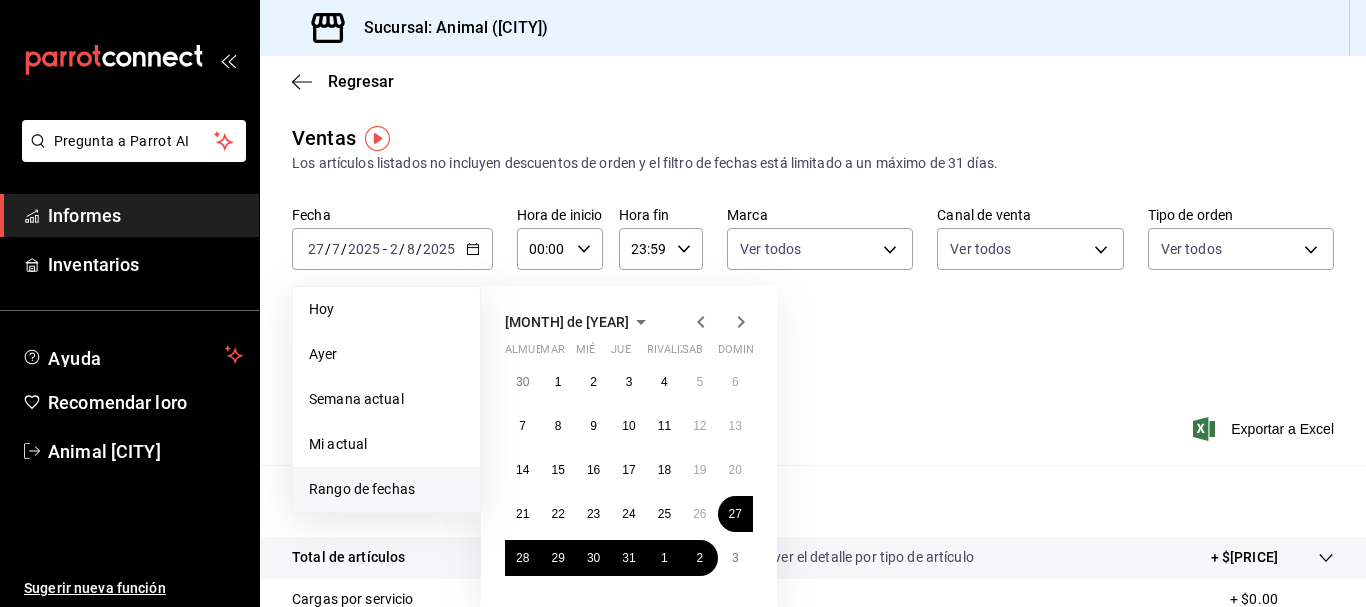 click on "Fecha [DATE] [DATE] - [DATE] [DATE] Hoy Ayer Semana actual Mi actual Rango de fechas [MONTH] de [YEAR] almuerzo mar mié Jue rivalizar sab dominio 30 1 2 3 4 5 6 7 8 9 10 11 12 13 14 15 16 17 18 19 20 21 22 23 24 25 26 27 28 29 30 31 1 2 3 Hora de inicio 00:00 Hora de inicio Hora fin 23:59 Hora fin Marca Ver todos Canal de venta Ver todos Tipo de orden Ver todos Categorías Ver todas, Sin categoría" at bounding box center (813, 294) 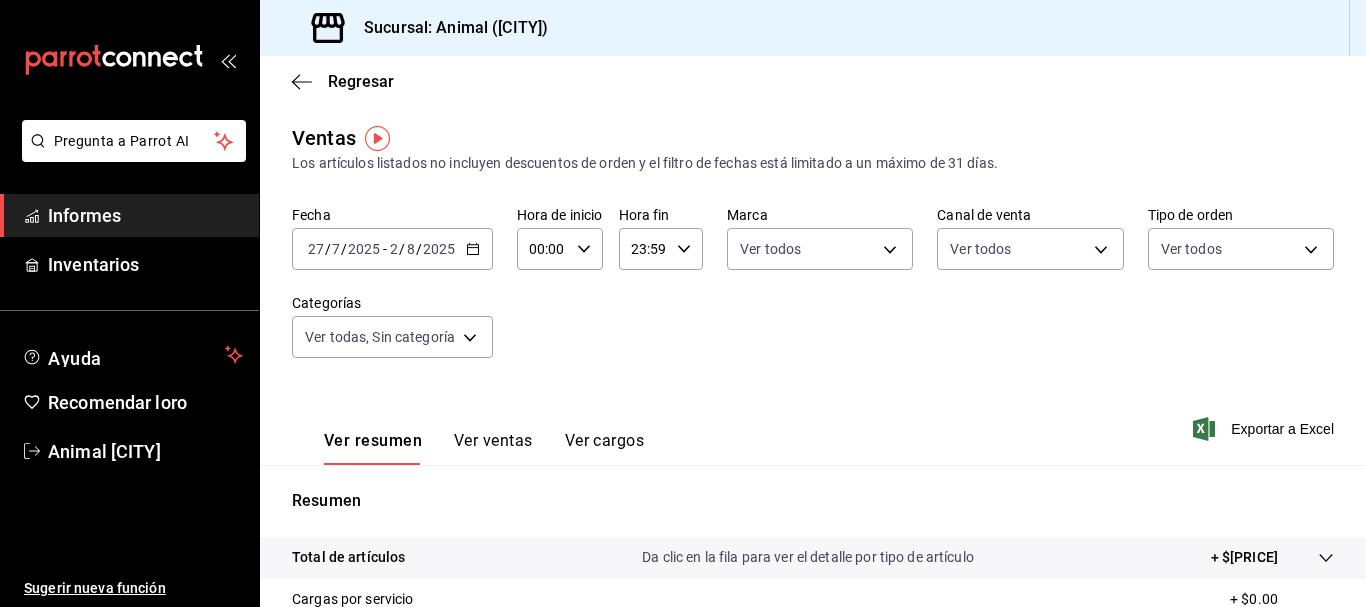 click on "Fecha [DATE] [DATE] - [DATE] [DATE] Hora de inicio 00:00 Hora de inicio Hora fin 23:59 Hora fin Marca Ver todos Canal de venta Ver todos Tipo de orden Ver todos Categorías Ver todas, Sin categoría" at bounding box center (813, 294) 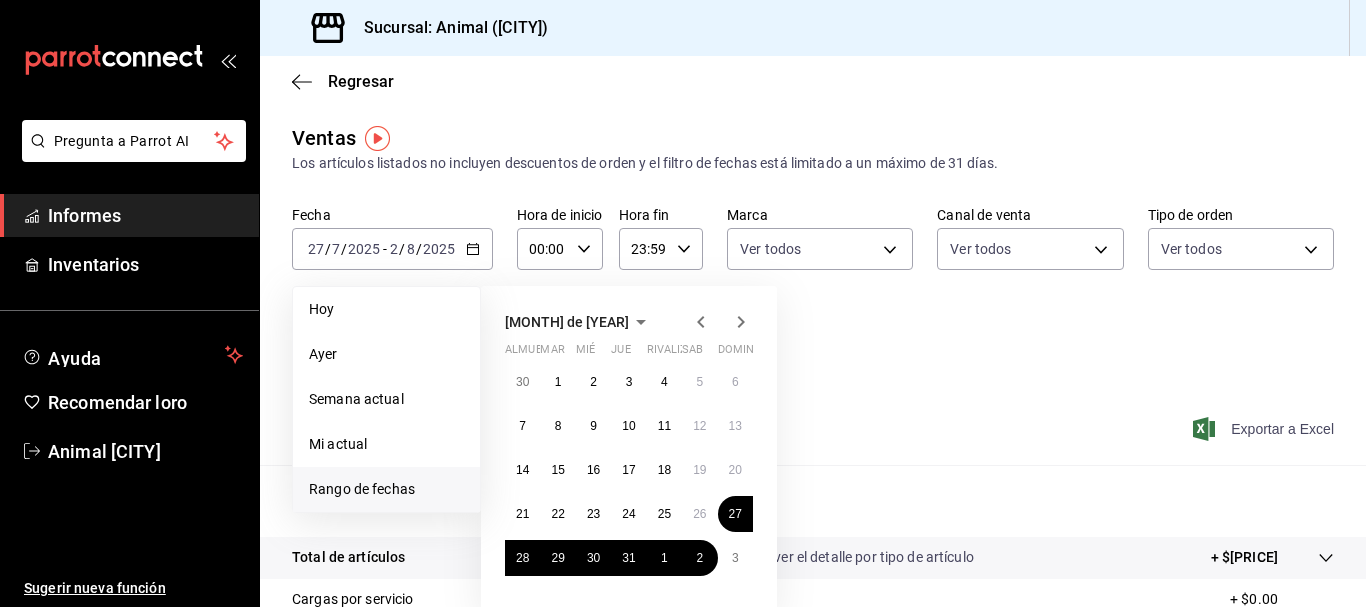 click on "Exportar a Excel" at bounding box center [1265, 429] 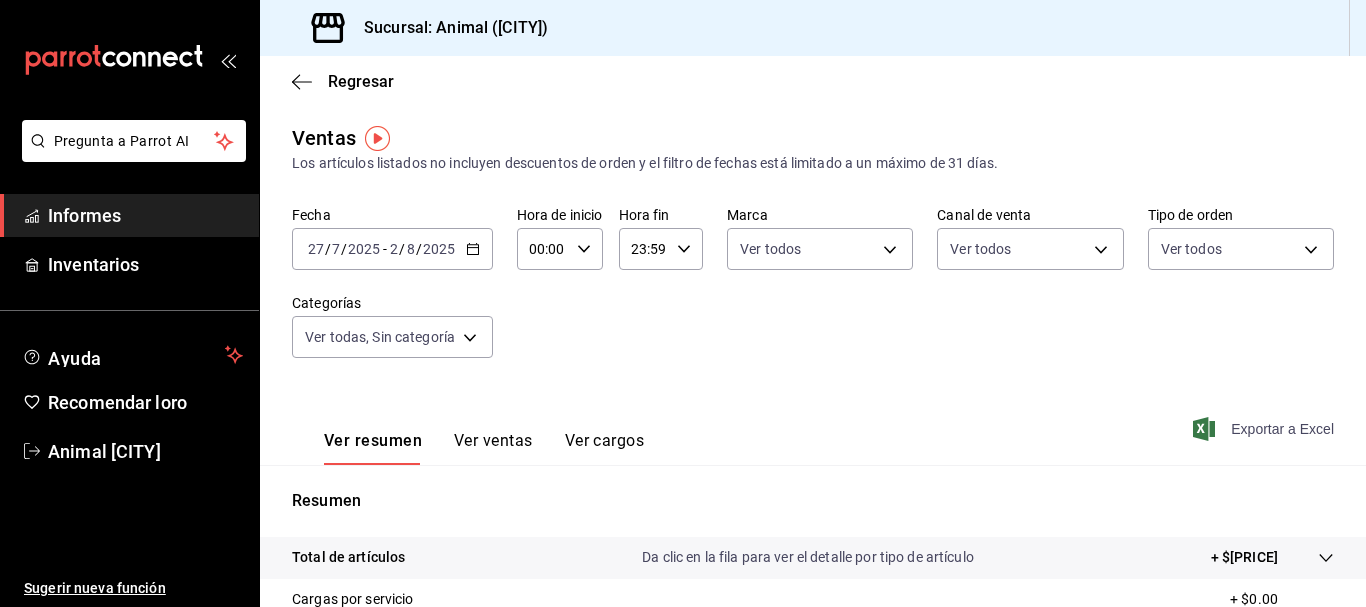 click on "Exportar a Excel" at bounding box center (1282, 429) 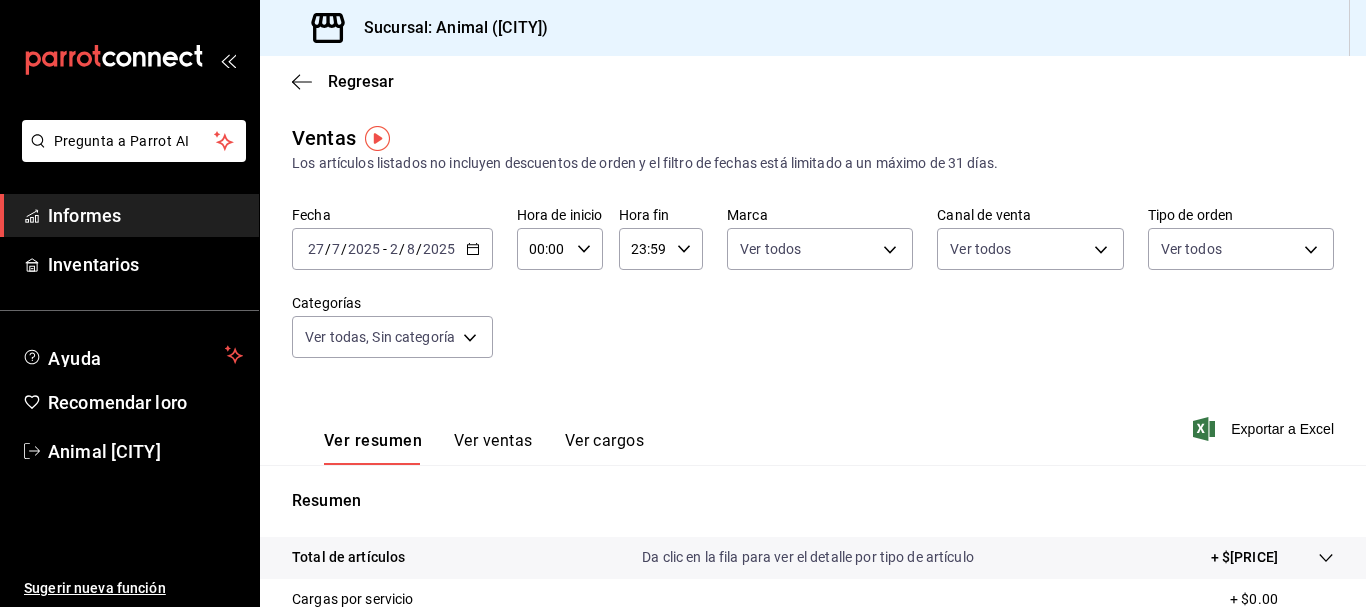 click on "[DATE] [DATE] - [DATE] [DATE]" at bounding box center (392, 249) 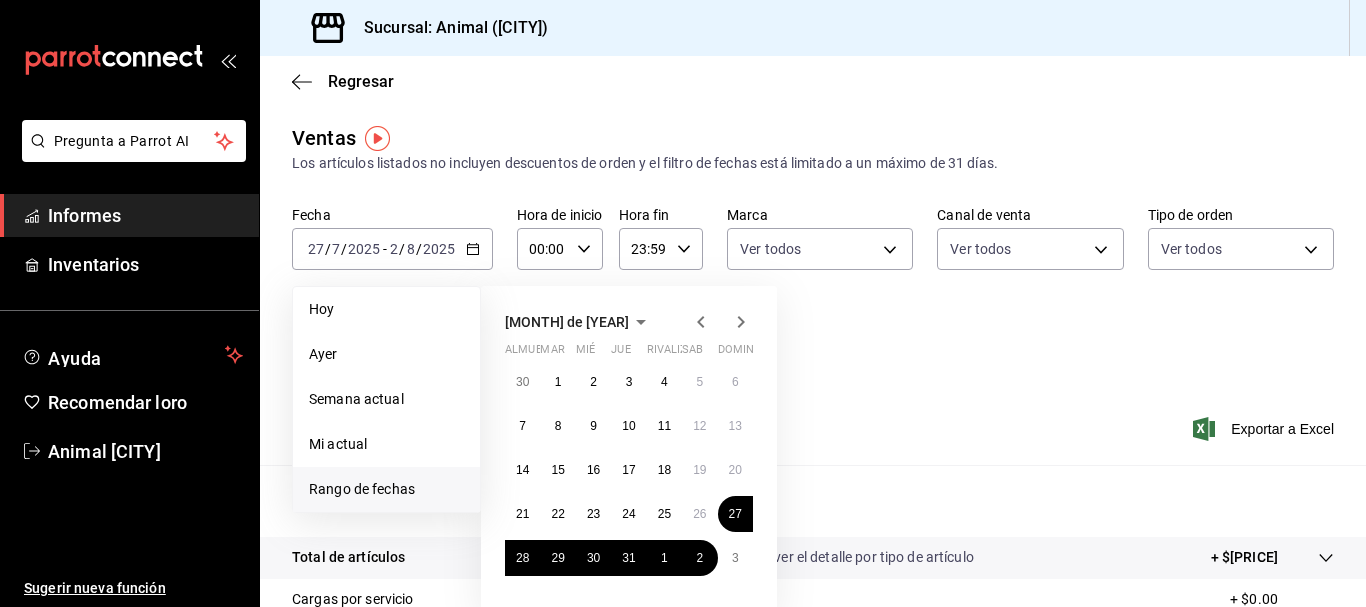 click on "00:00" at bounding box center [543, 249] 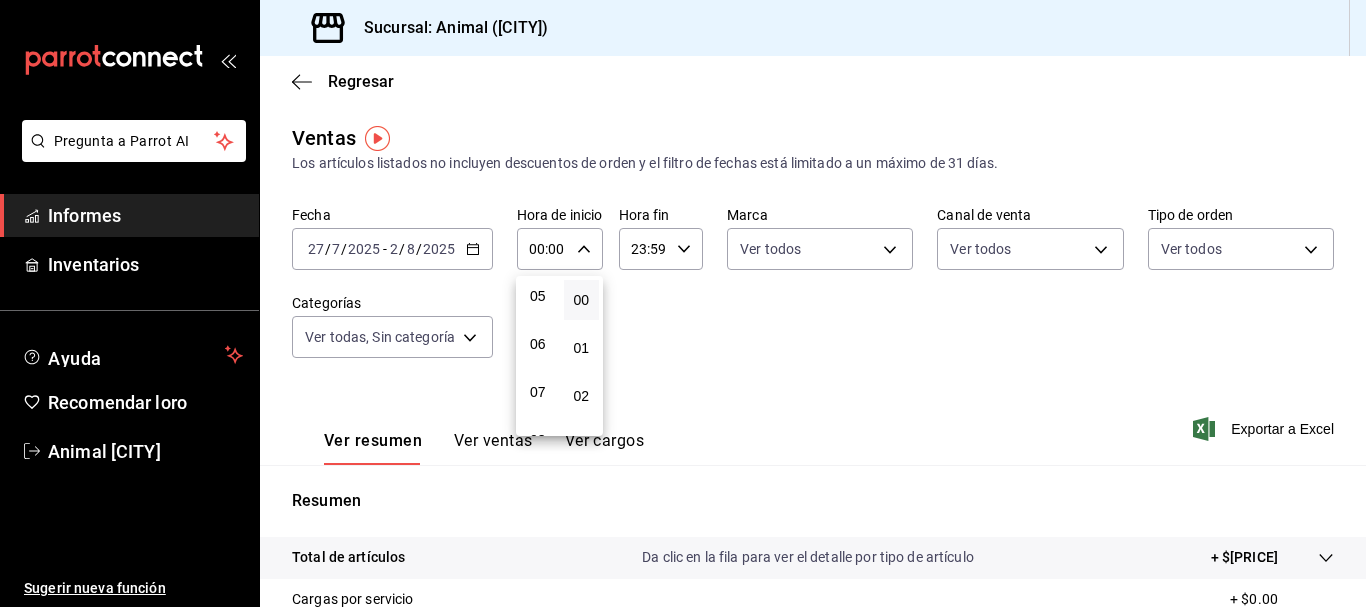 scroll, scrollTop: 243, scrollLeft: 0, axis: vertical 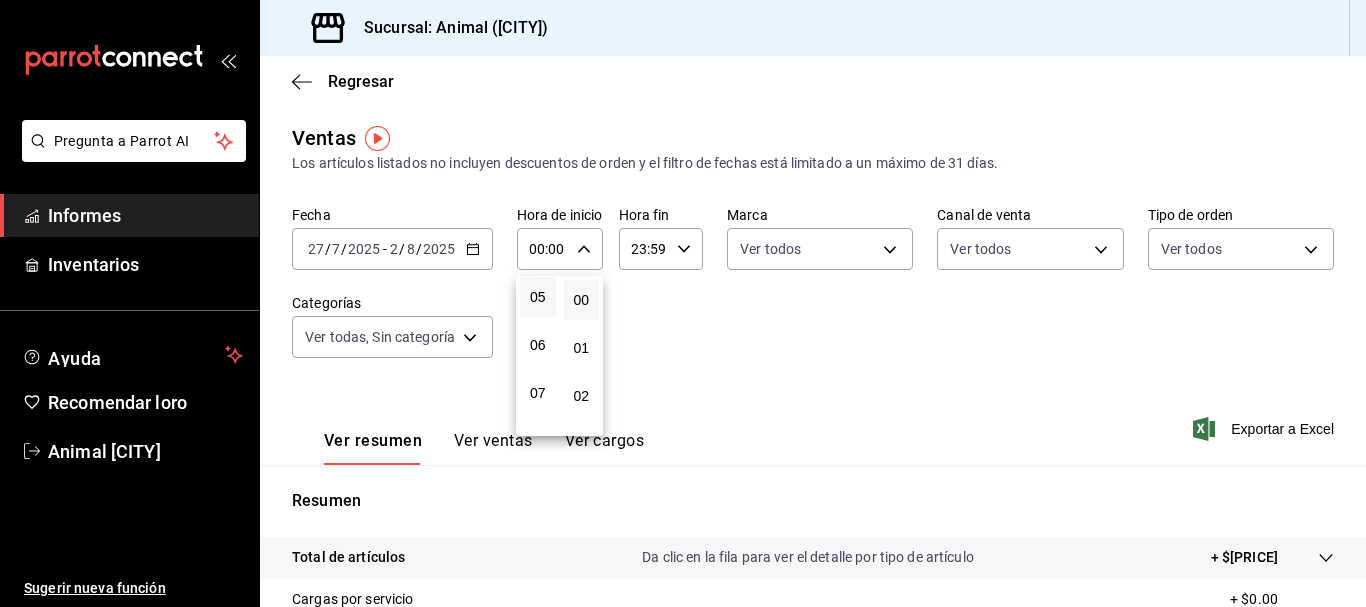 click on "05" at bounding box center (538, 297) 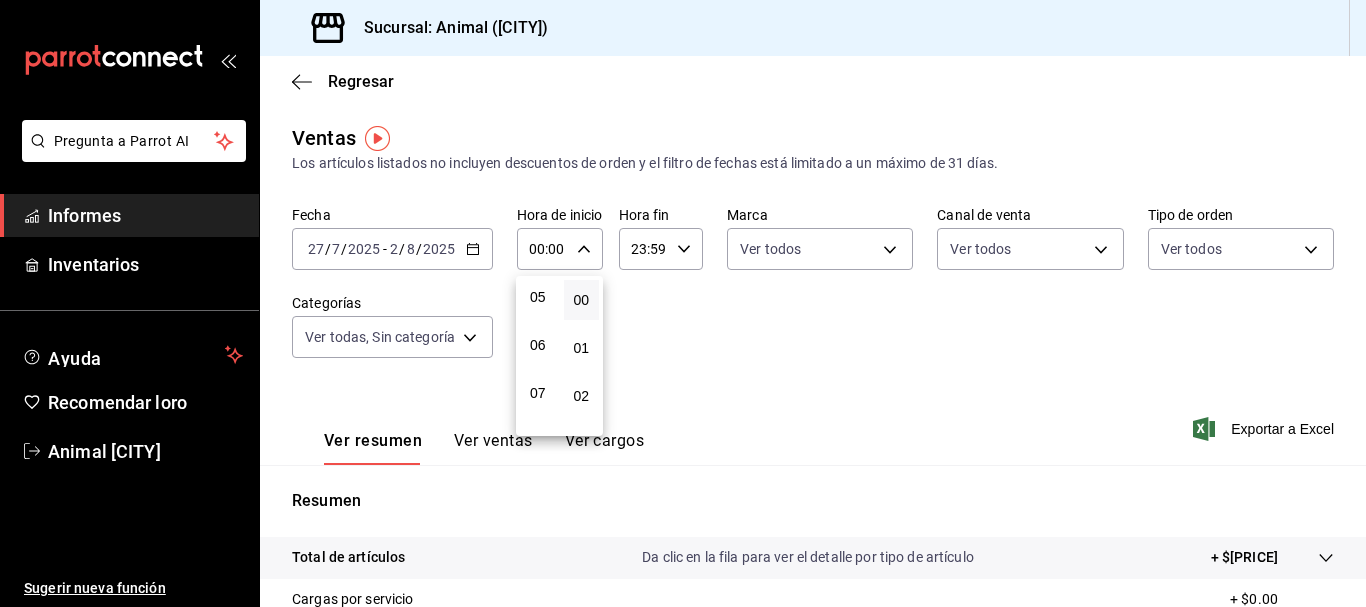 type on "05:00" 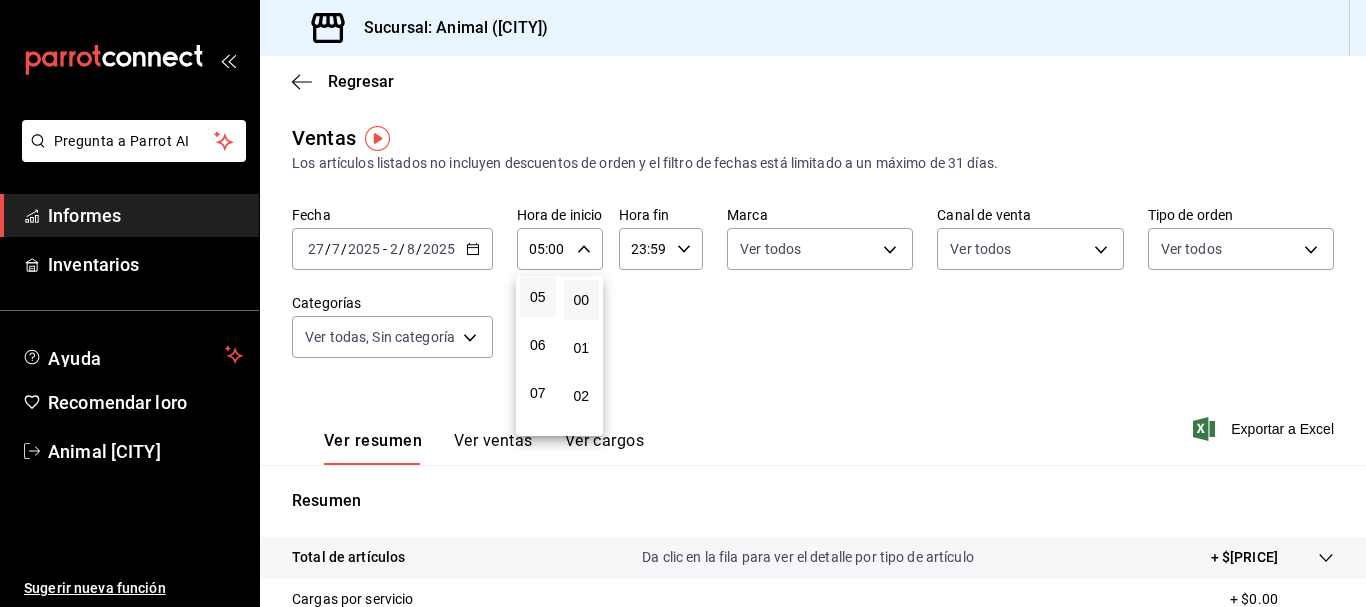 click at bounding box center (683, 303) 